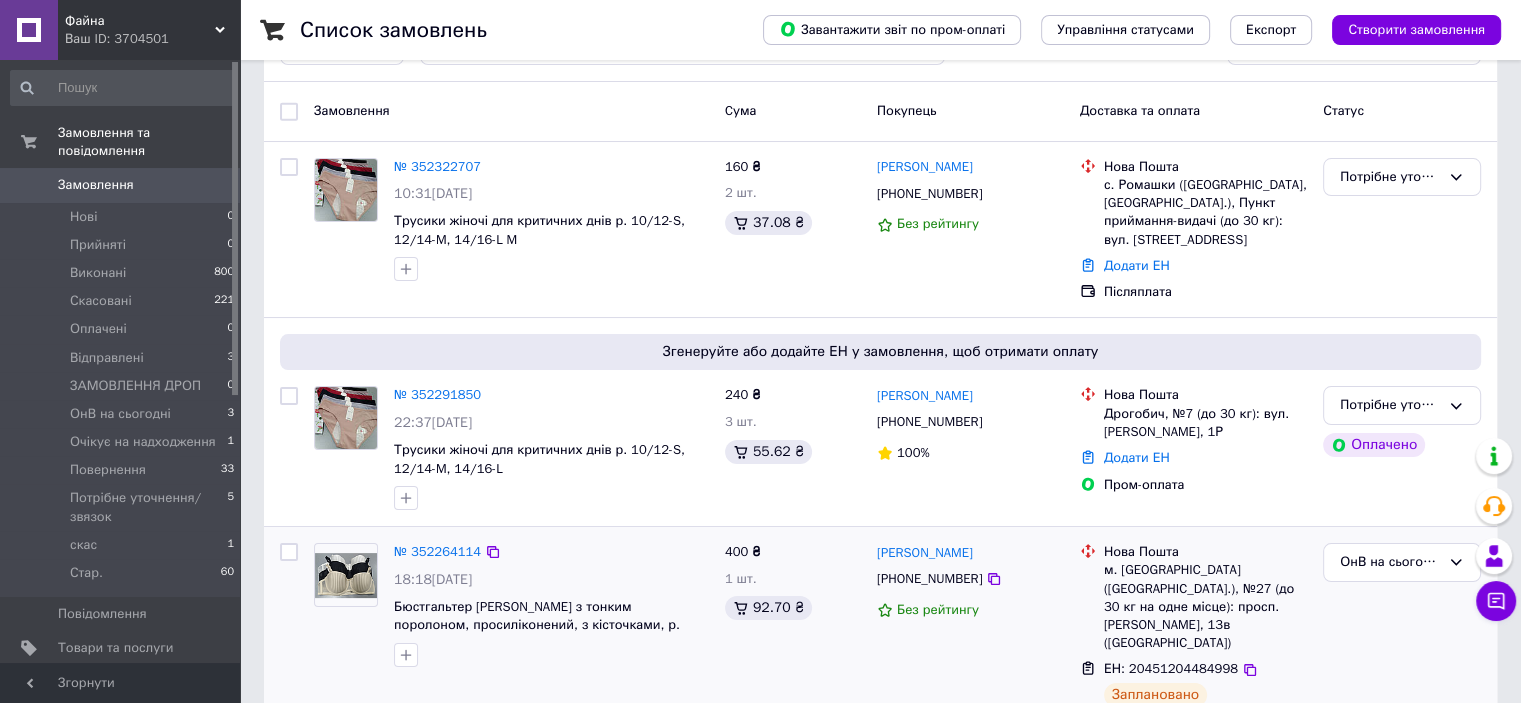 scroll, scrollTop: 200, scrollLeft: 0, axis: vertical 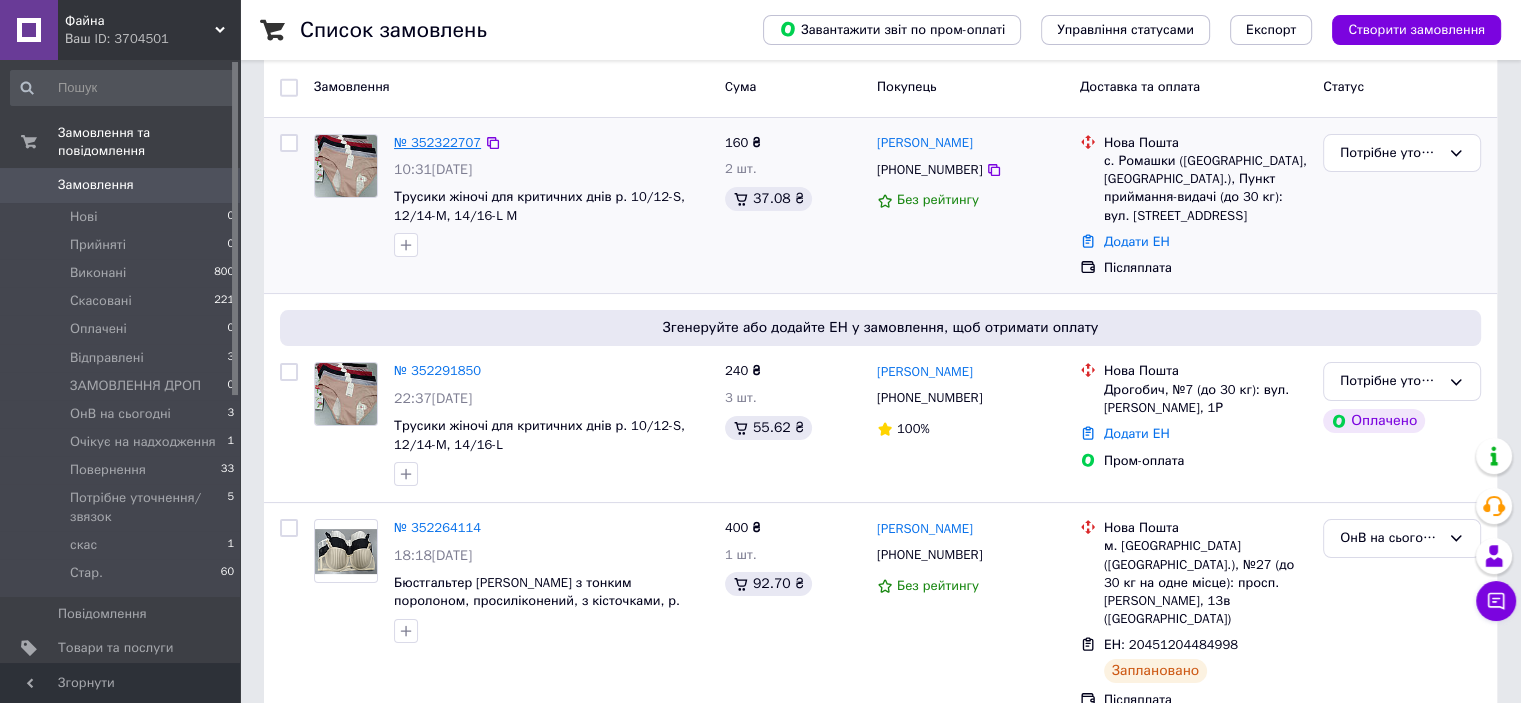 click on "№ 352322707" at bounding box center (437, 142) 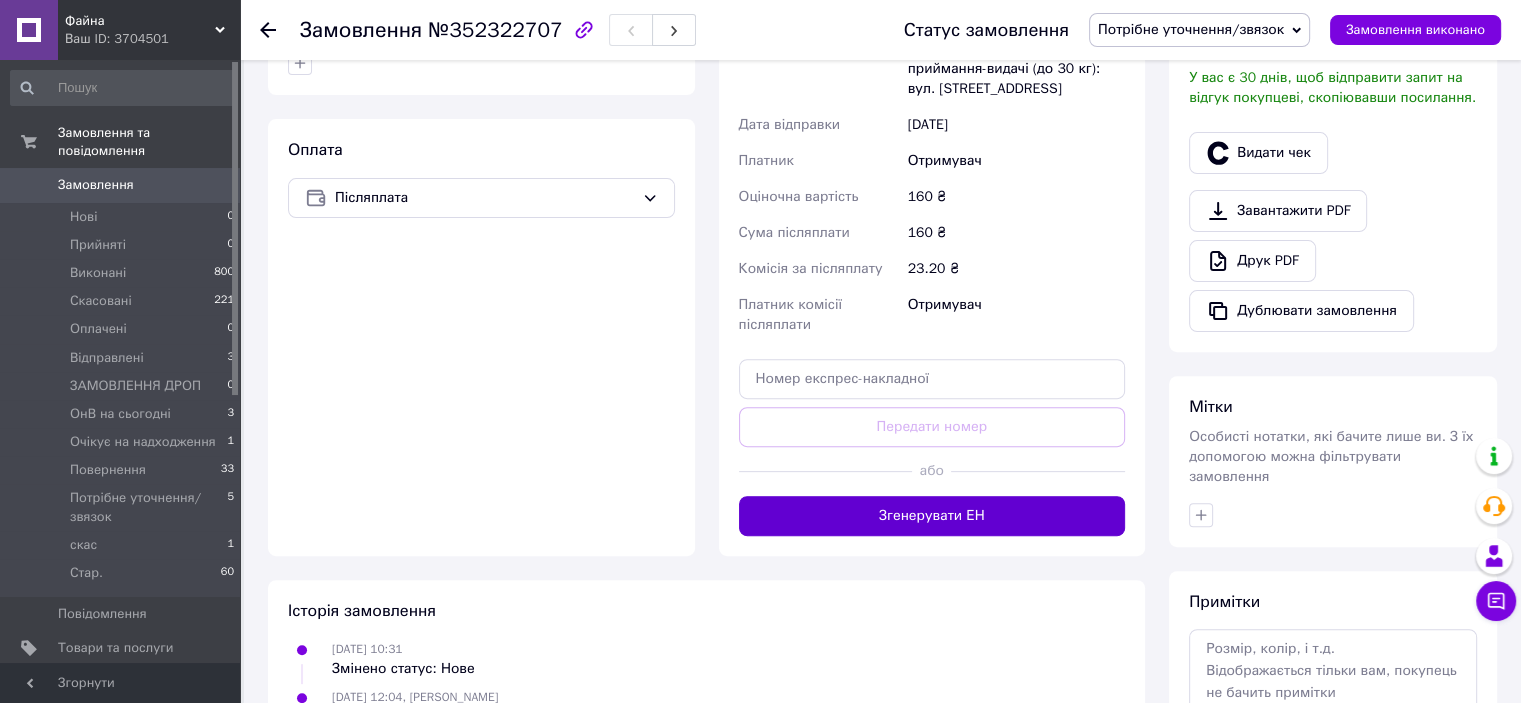 scroll, scrollTop: 700, scrollLeft: 0, axis: vertical 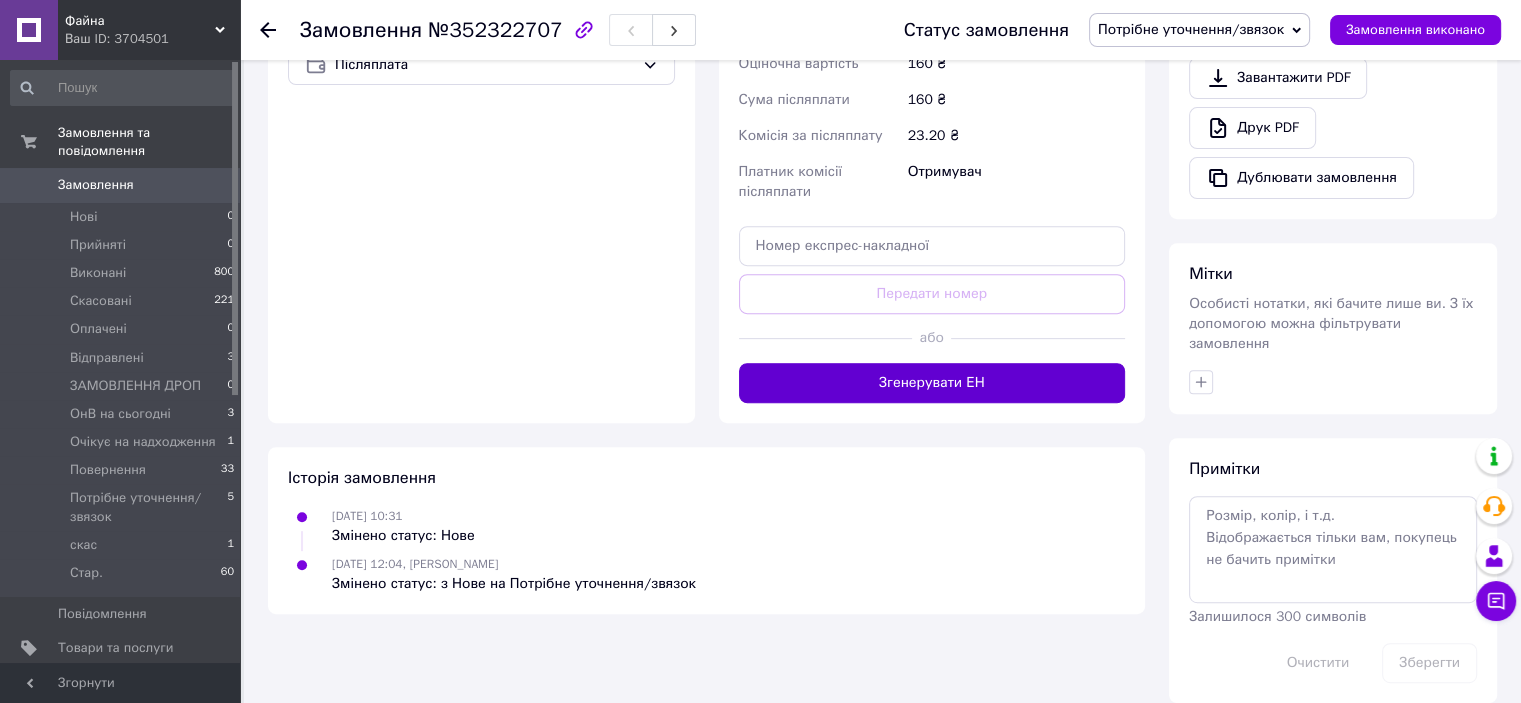 drag, startPoint x: 888, startPoint y: 335, endPoint x: 890, endPoint y: 354, distance: 19.104973 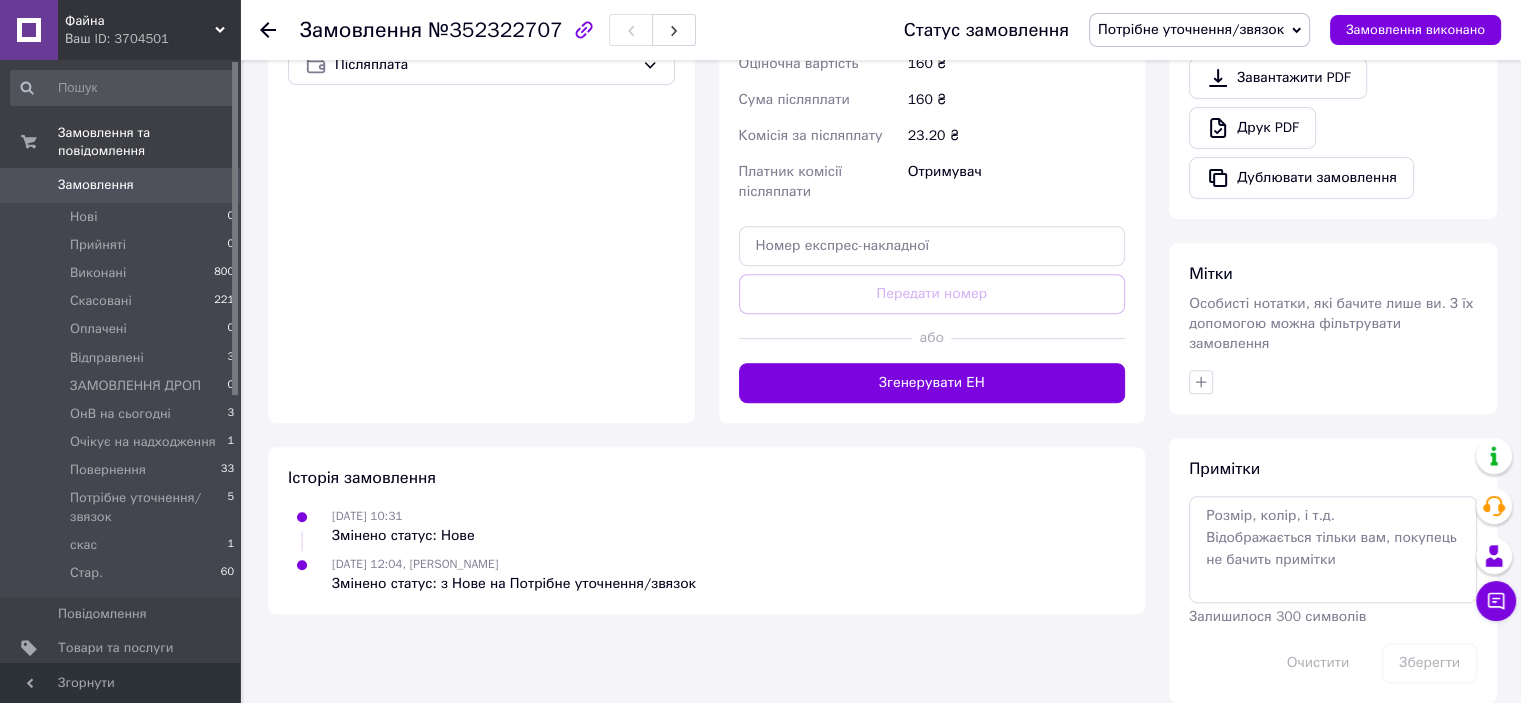 click on "Згенерувати ЕН" at bounding box center (932, 383) 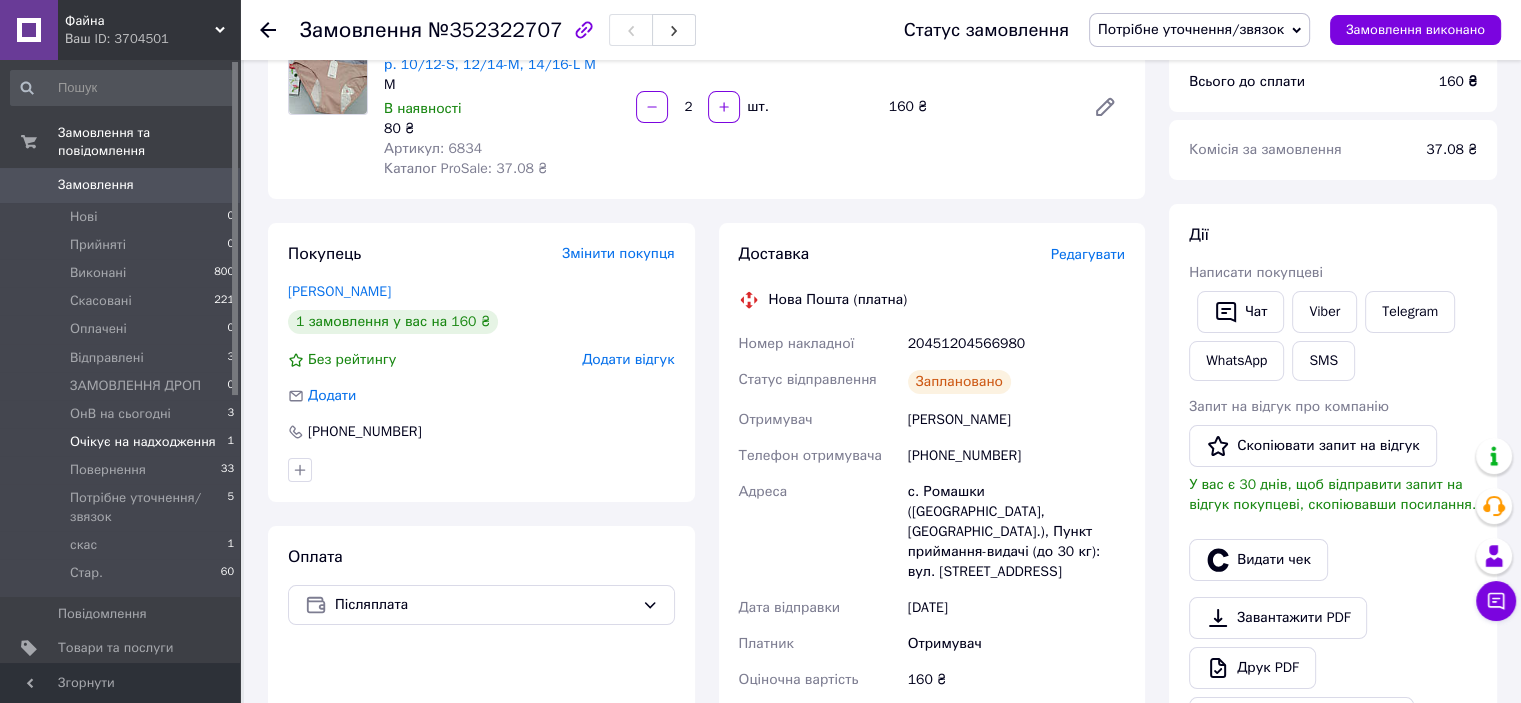 scroll, scrollTop: 0, scrollLeft: 0, axis: both 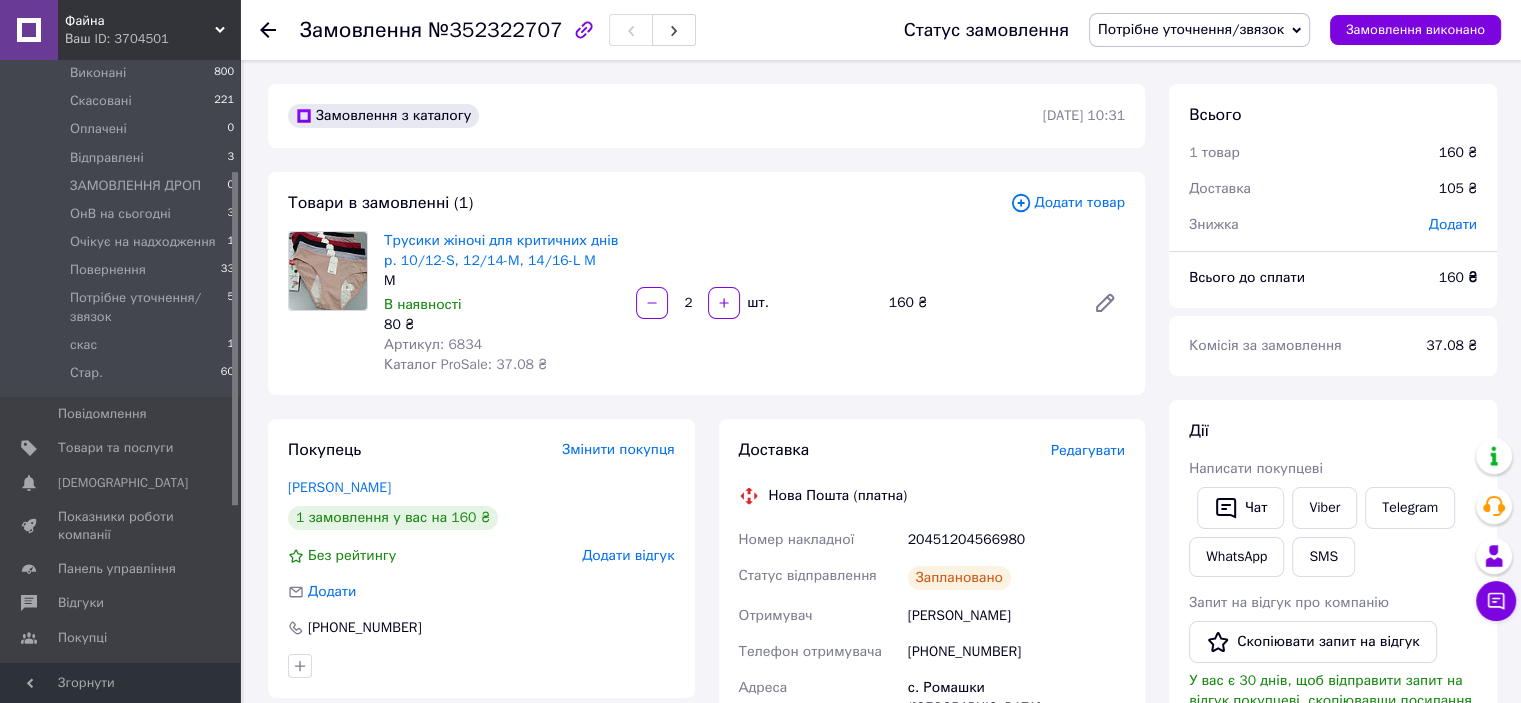 click on "Статус замовлення Потрібне уточнення/звязок Прийнято Виконано Скасовано Оплачено Відправлені ЗАМОВЛЕННЯ ДРОП ОнВ на сьогодні Очікує на надходження  Повернення скас  Стар. Замовлення виконано" at bounding box center [1182, 30] 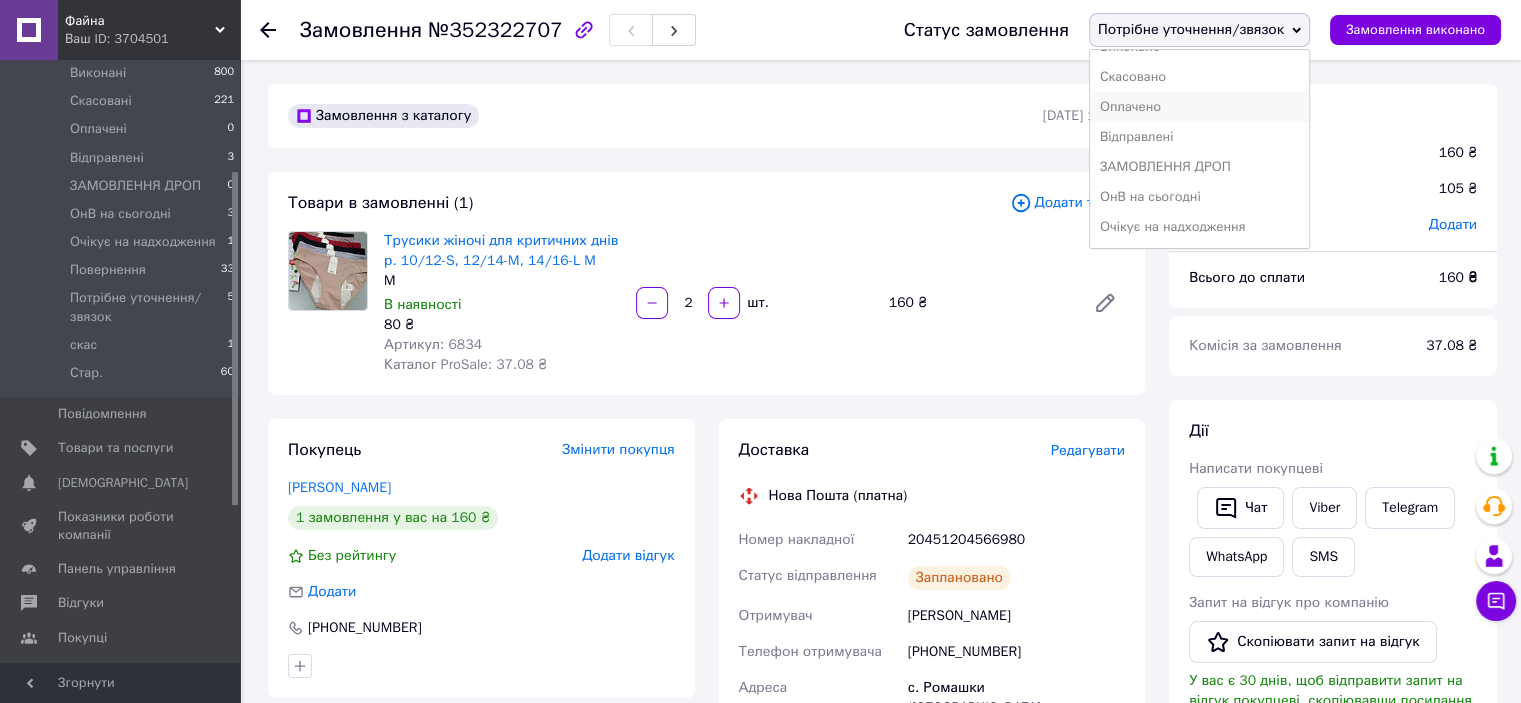 scroll, scrollTop: 100, scrollLeft: 0, axis: vertical 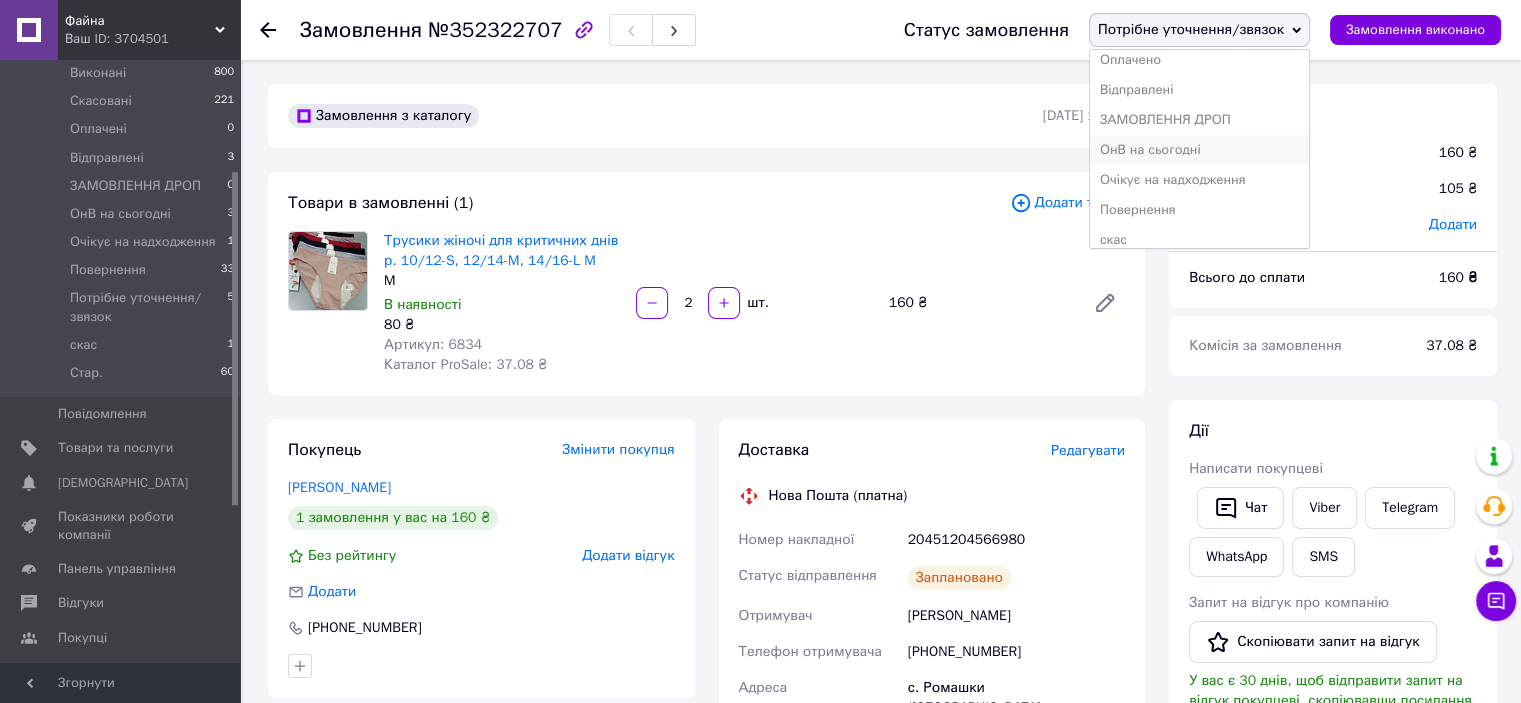 click on "ОнВ на сьогодні" at bounding box center (1199, 150) 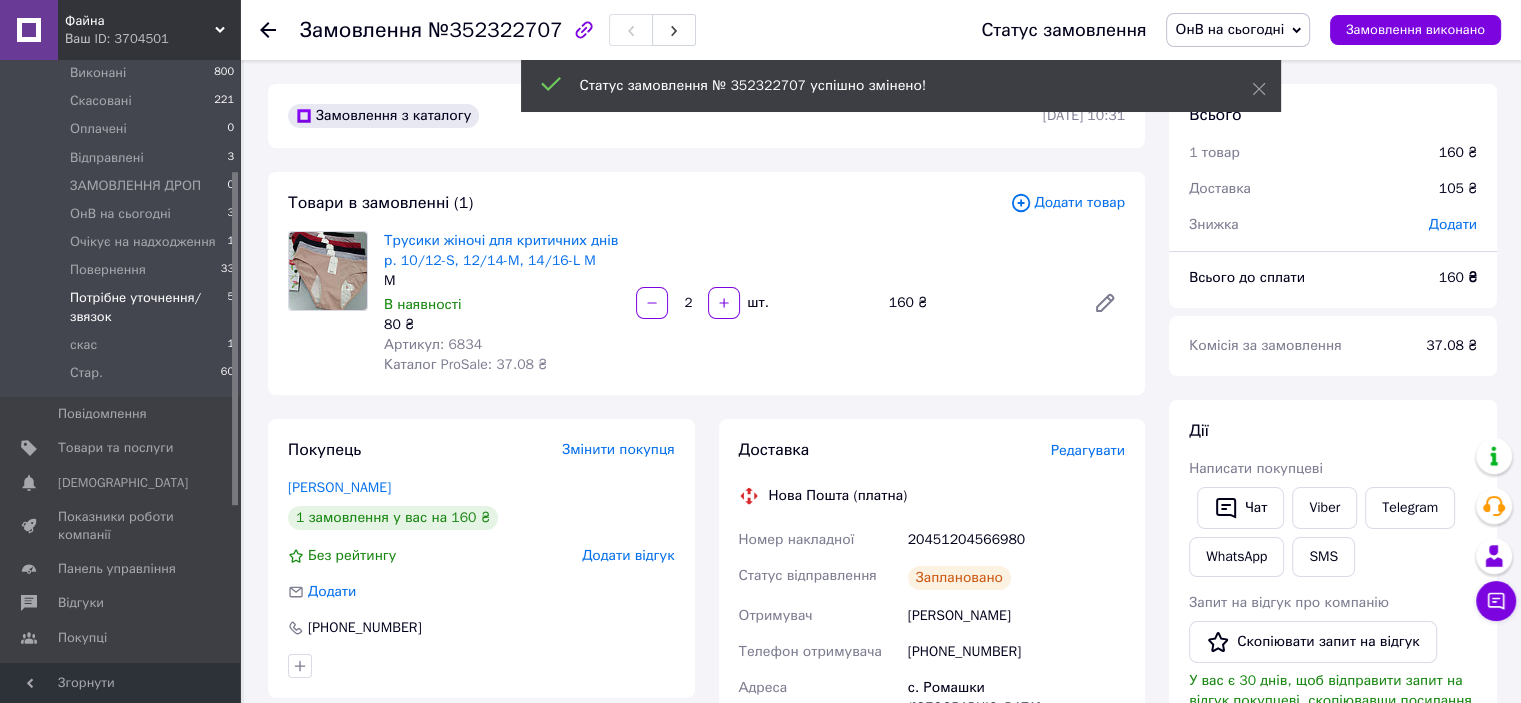 click on "Потрібне уточнення/звязок" at bounding box center (148, 307) 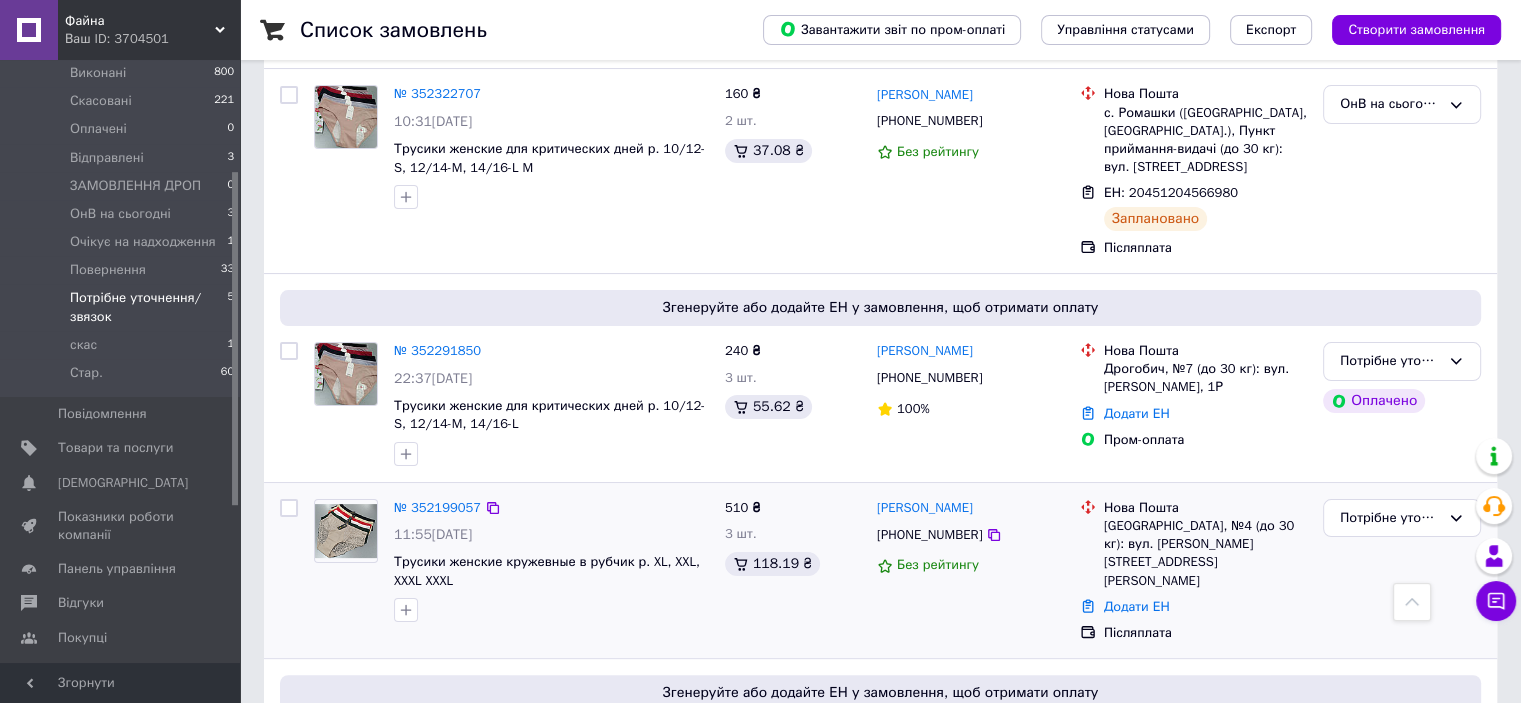 scroll, scrollTop: 200, scrollLeft: 0, axis: vertical 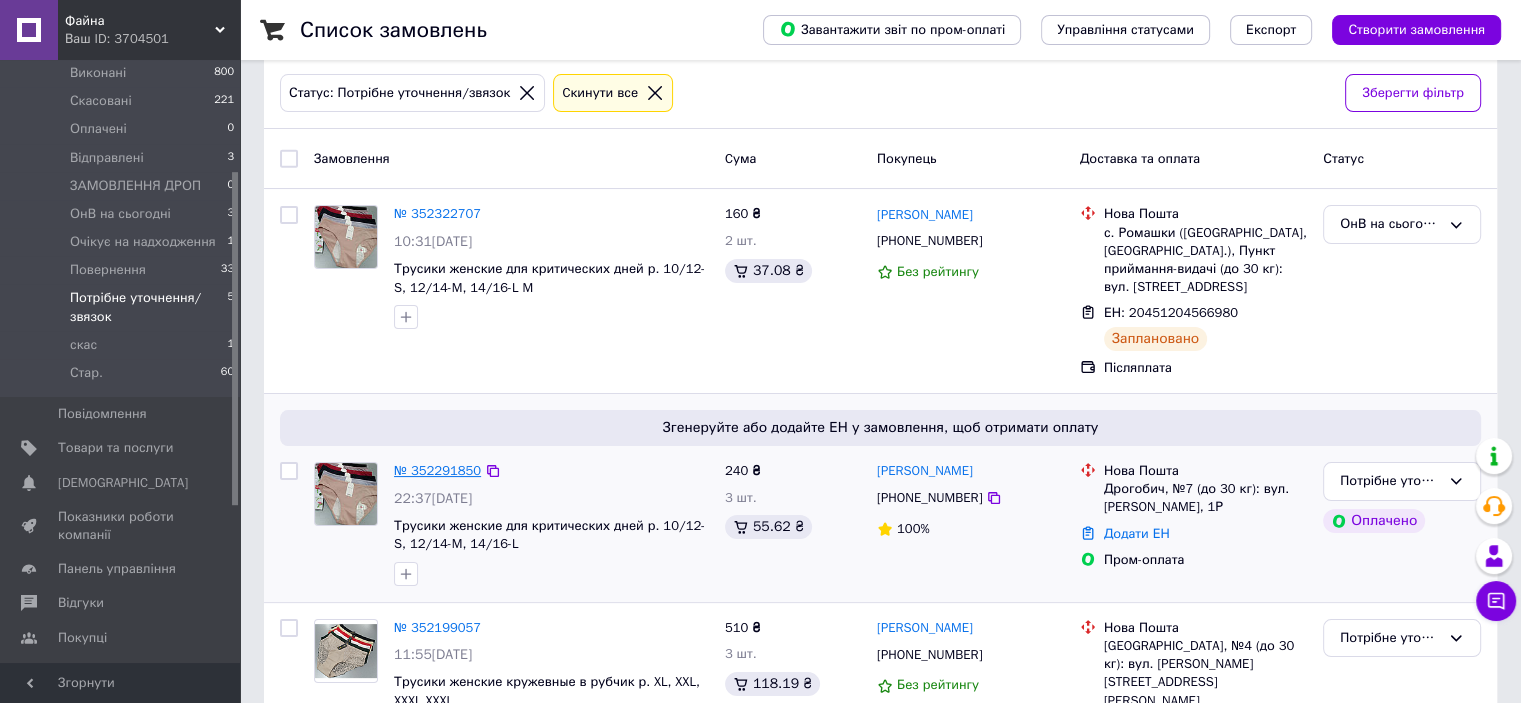 click on "№ 352291850" at bounding box center (437, 470) 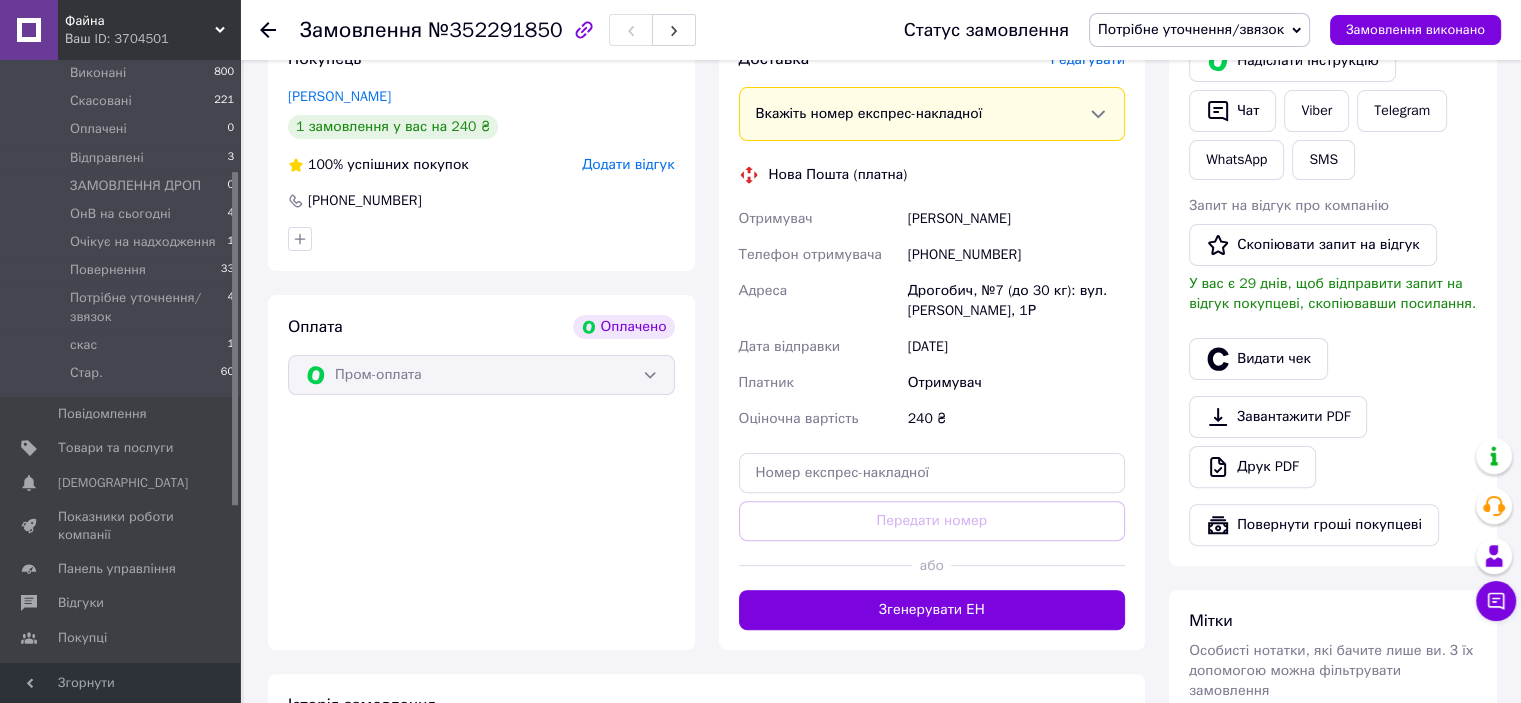 scroll, scrollTop: 600, scrollLeft: 0, axis: vertical 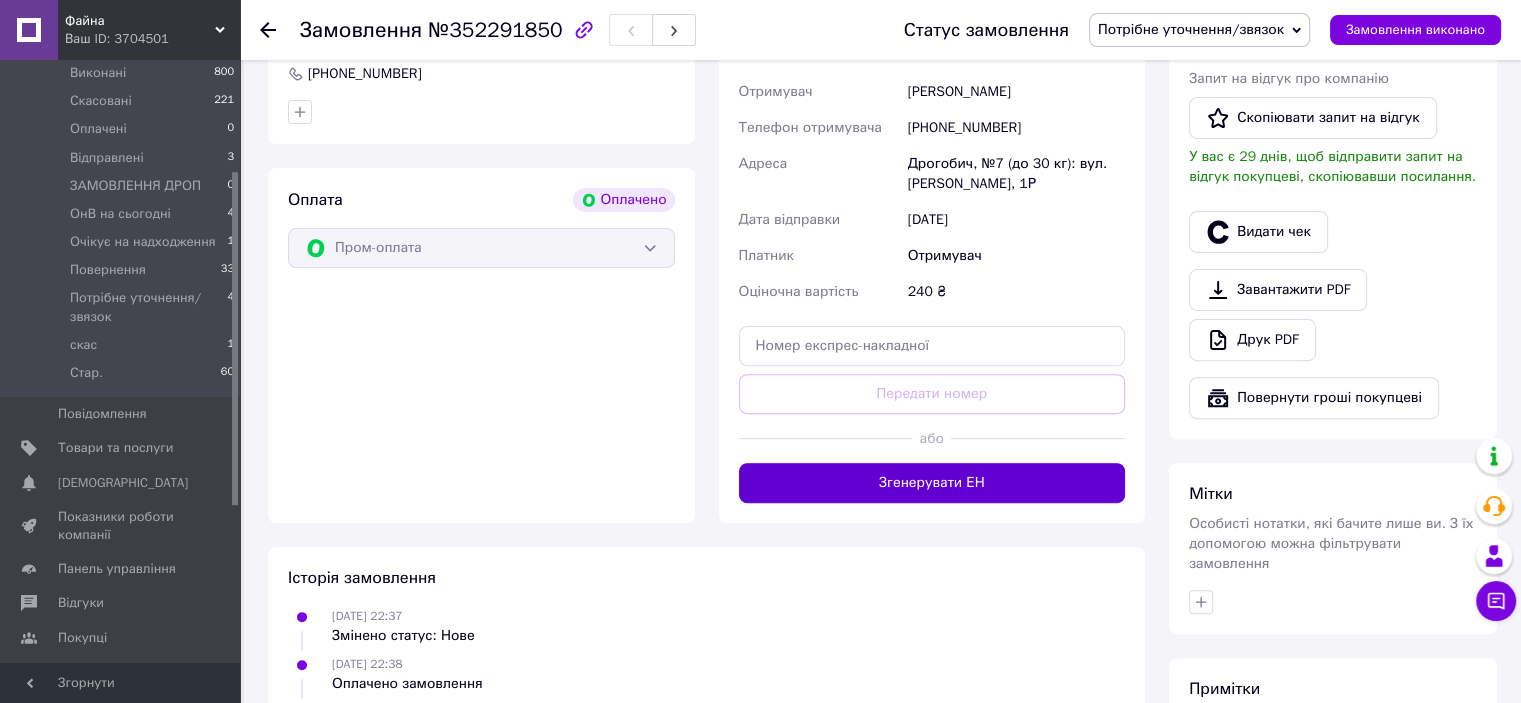 click on "Згенерувати ЕН" at bounding box center [932, 483] 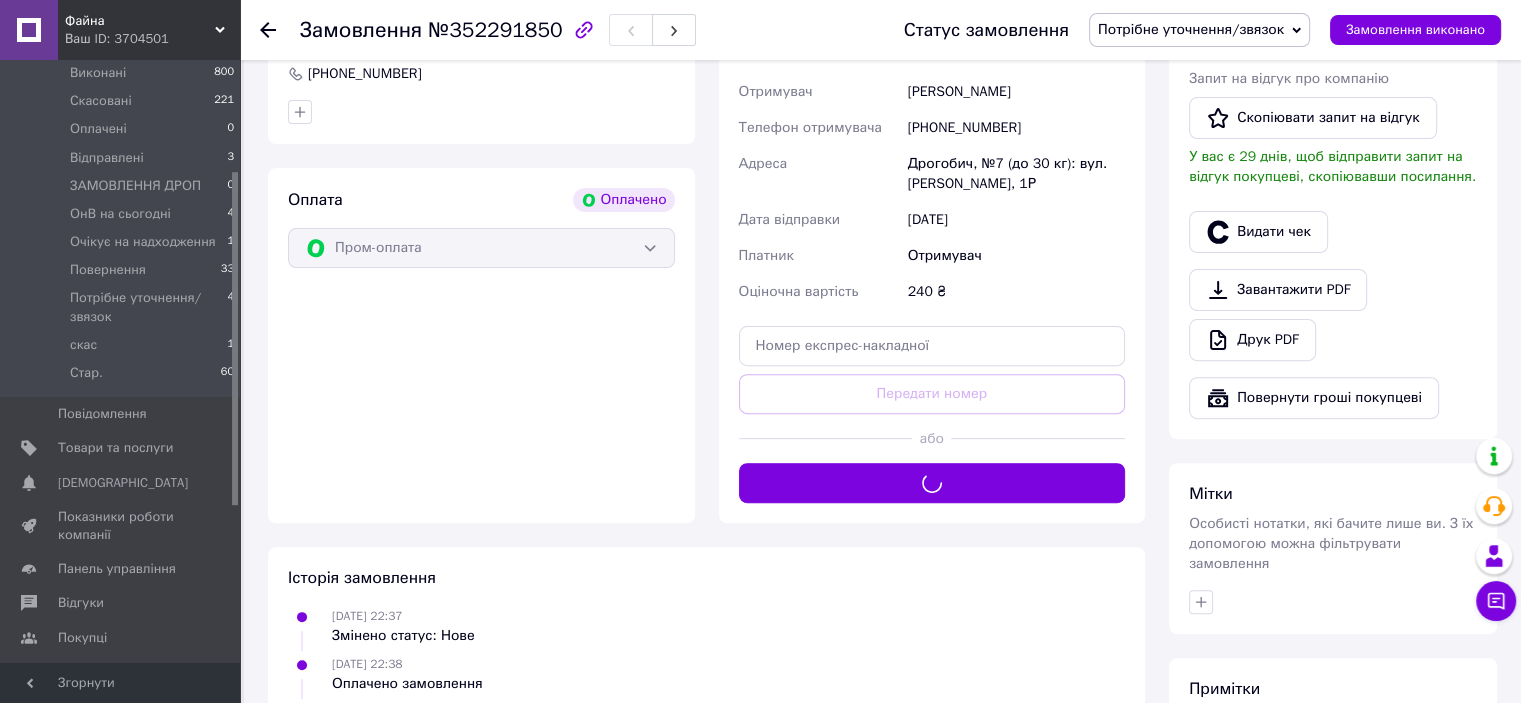 click on "Потрібне уточнення/звязок" at bounding box center [1191, 29] 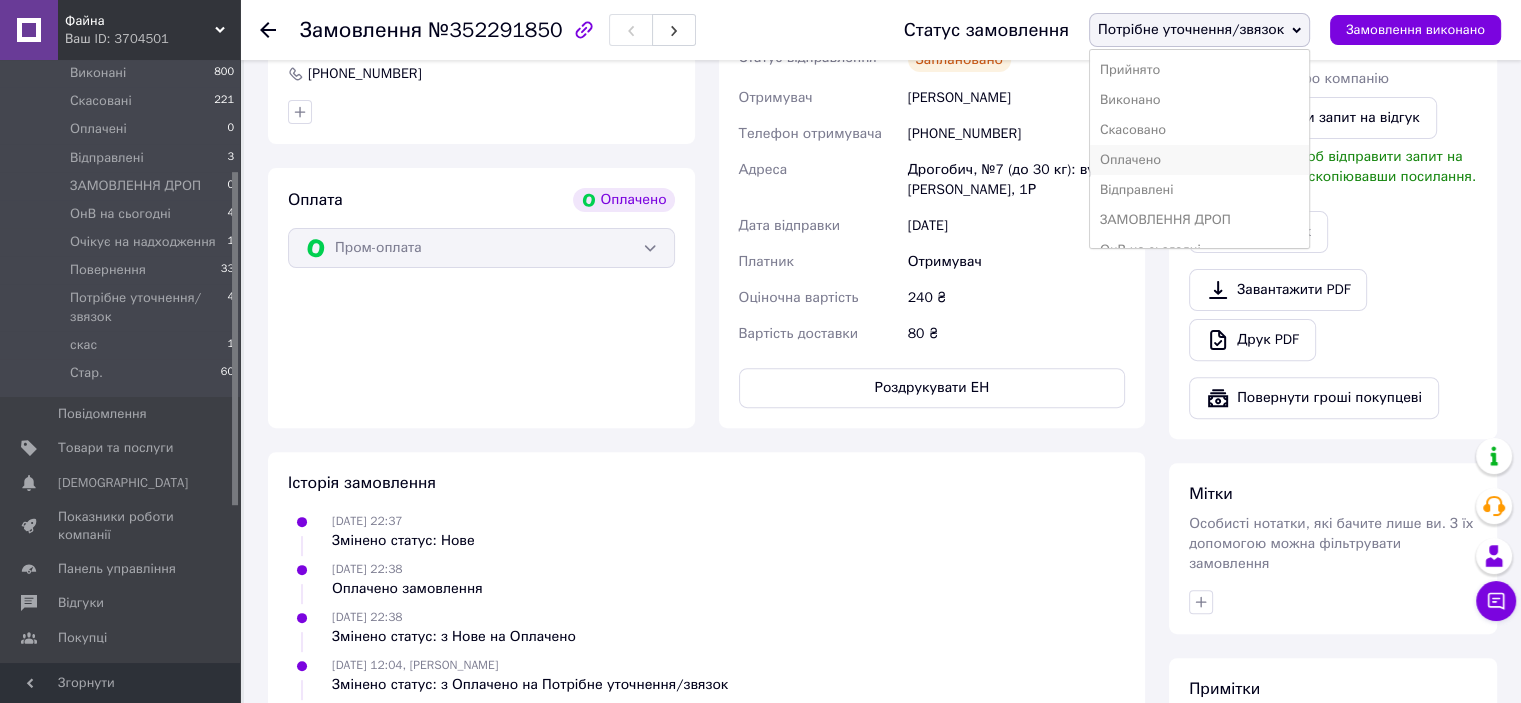 scroll, scrollTop: 100, scrollLeft: 0, axis: vertical 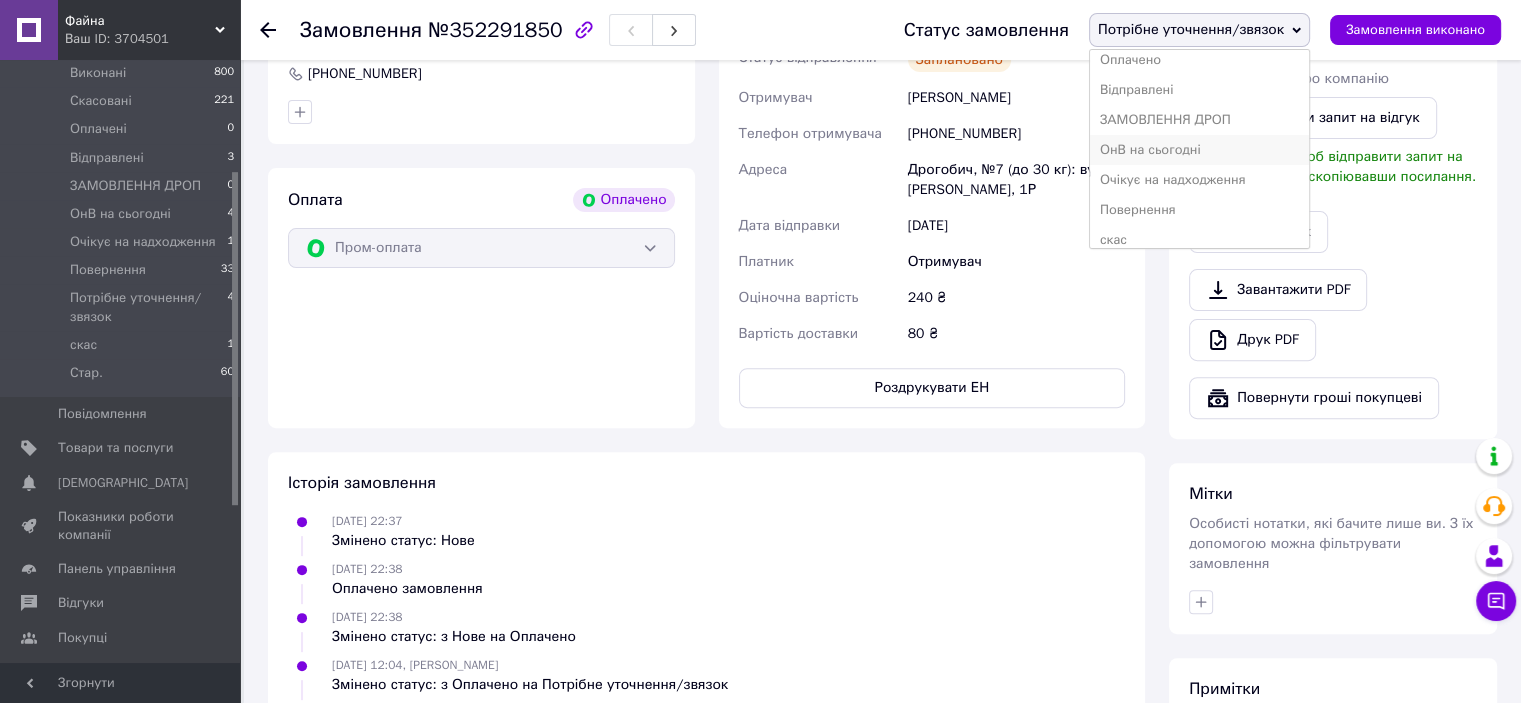 click on "ОнВ на сьогодні" at bounding box center [1199, 150] 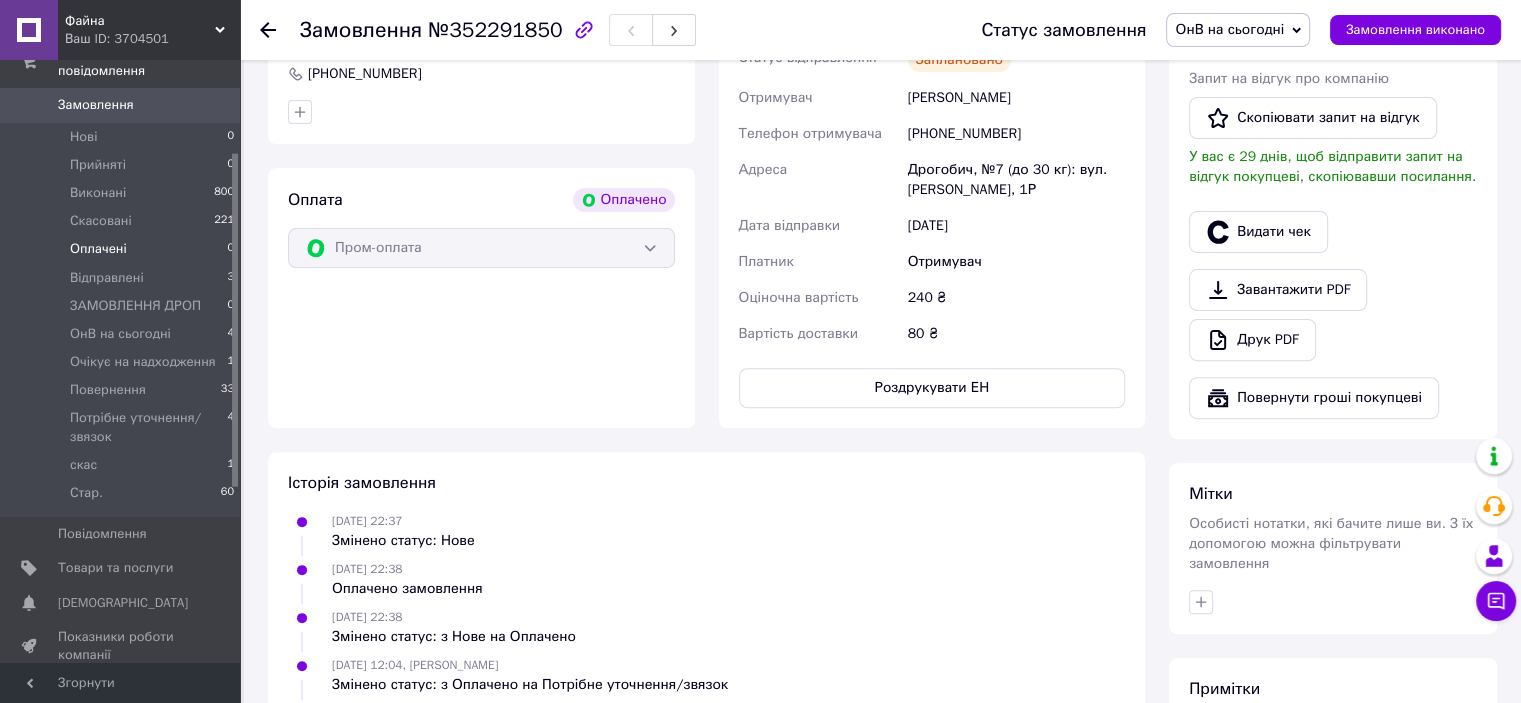 scroll, scrollTop: 0, scrollLeft: 0, axis: both 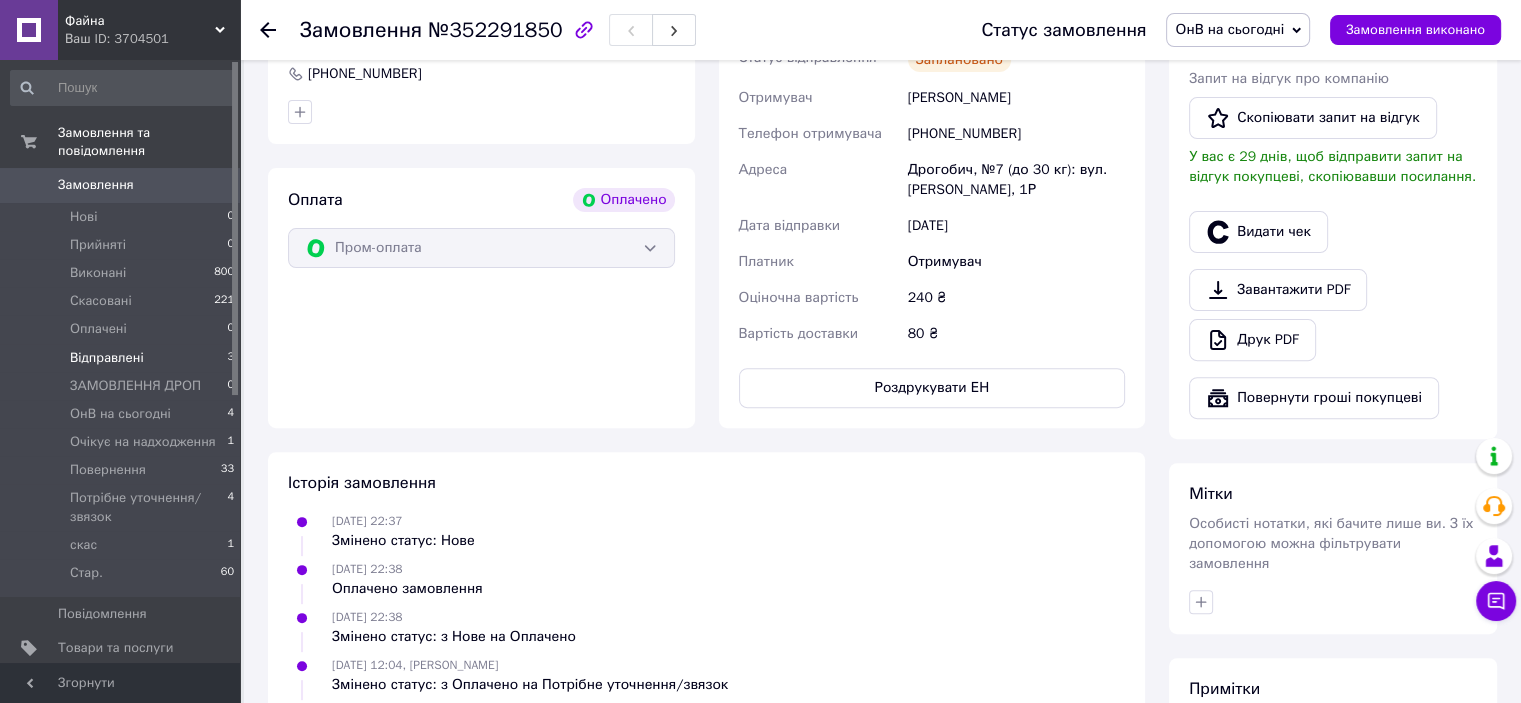 click on "Відправлені 3" at bounding box center [123, 358] 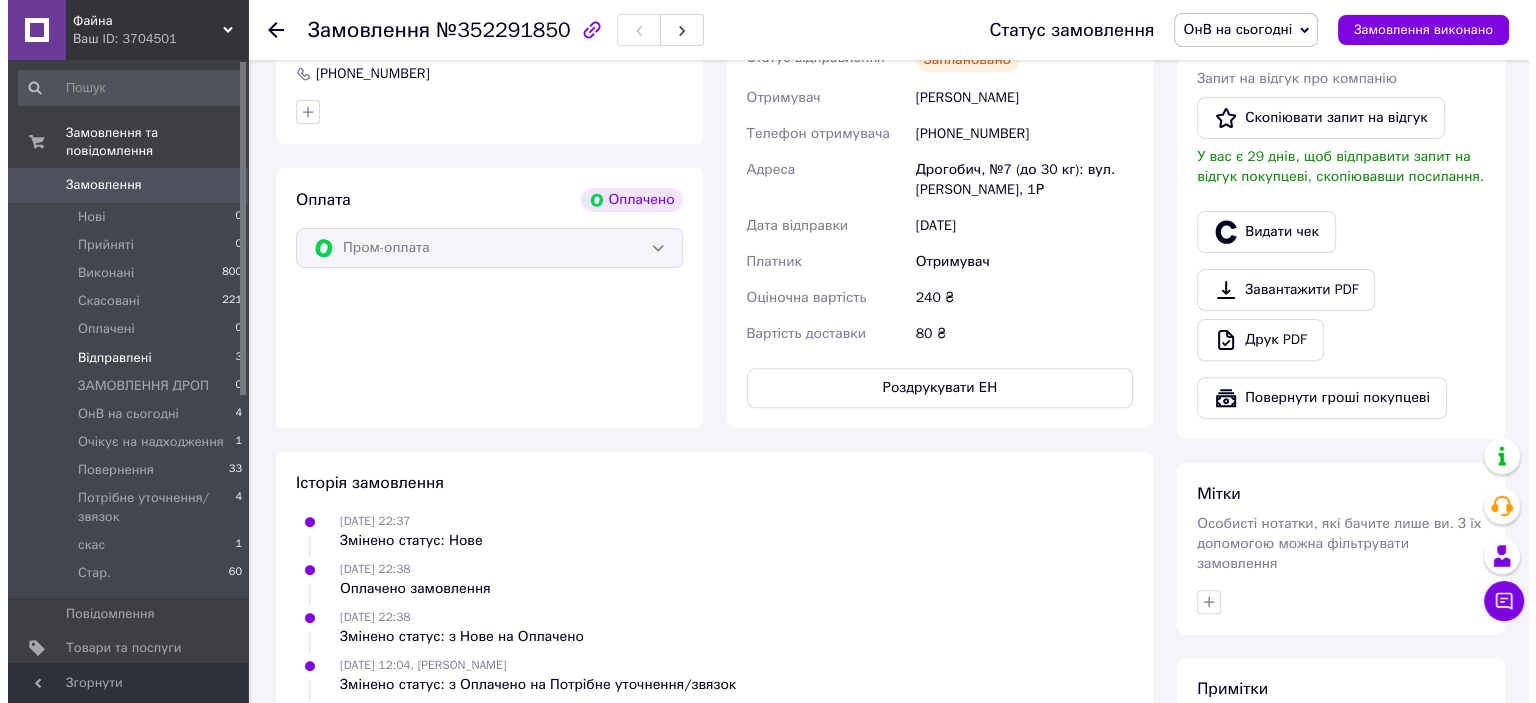 scroll, scrollTop: 0, scrollLeft: 0, axis: both 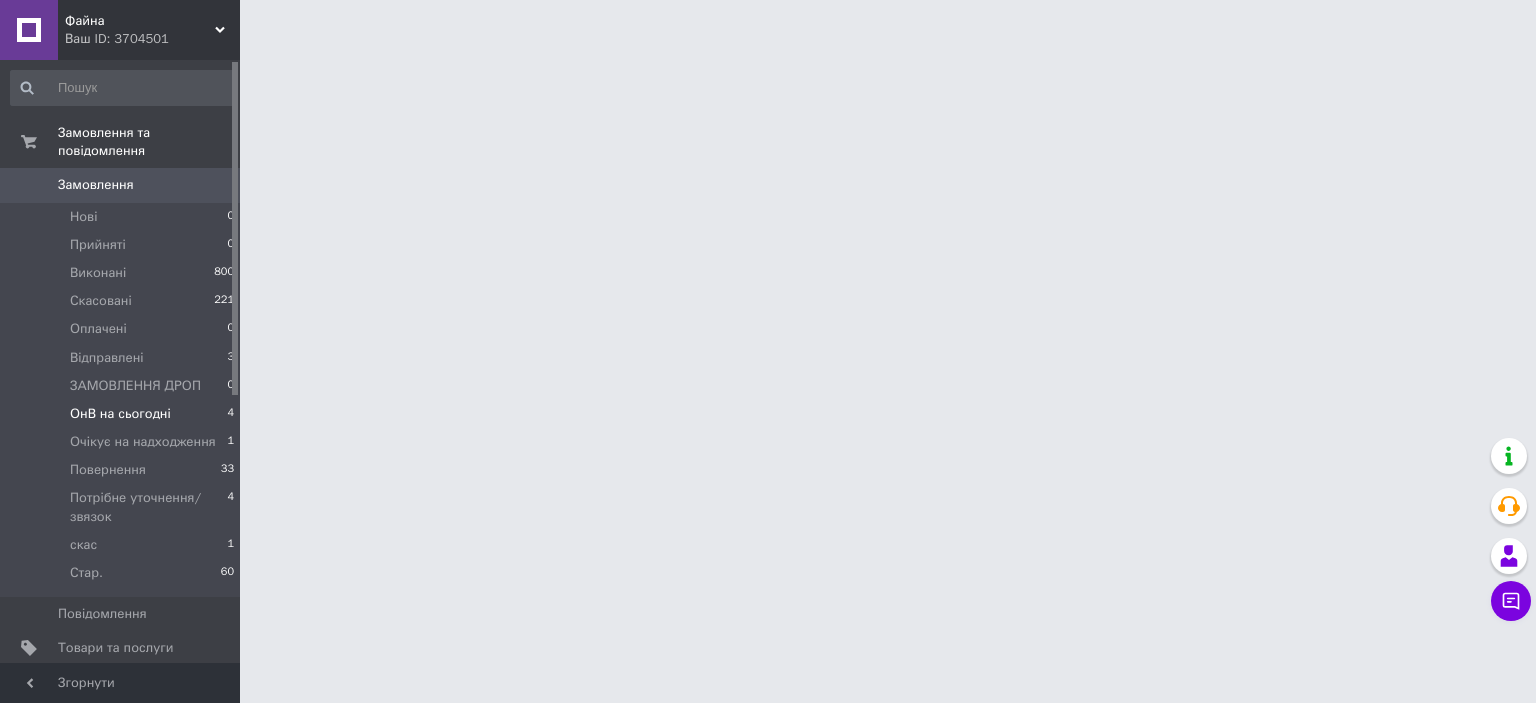 click on "ОнВ на сьогодні 4" at bounding box center [123, 414] 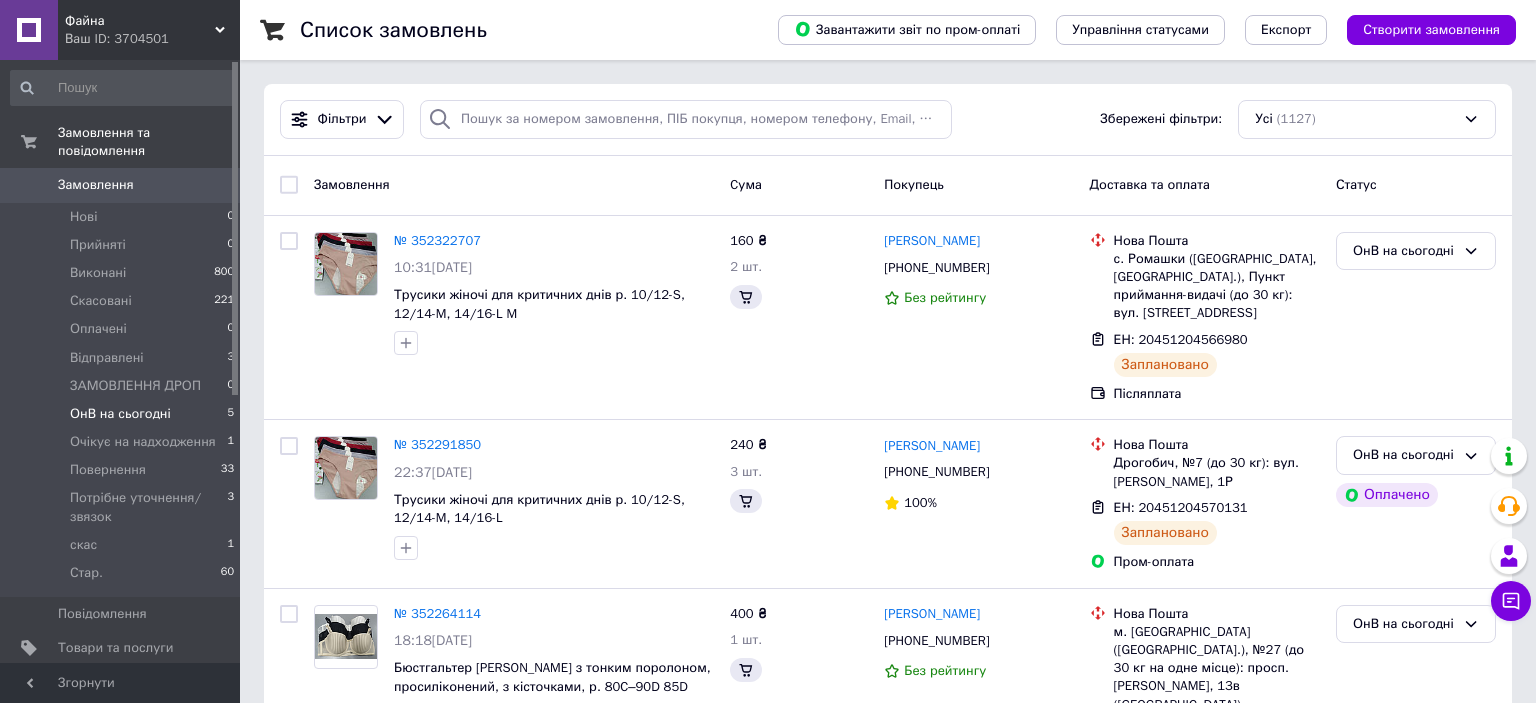 click on "ОнВ на сьогодні 5" at bounding box center [123, 414] 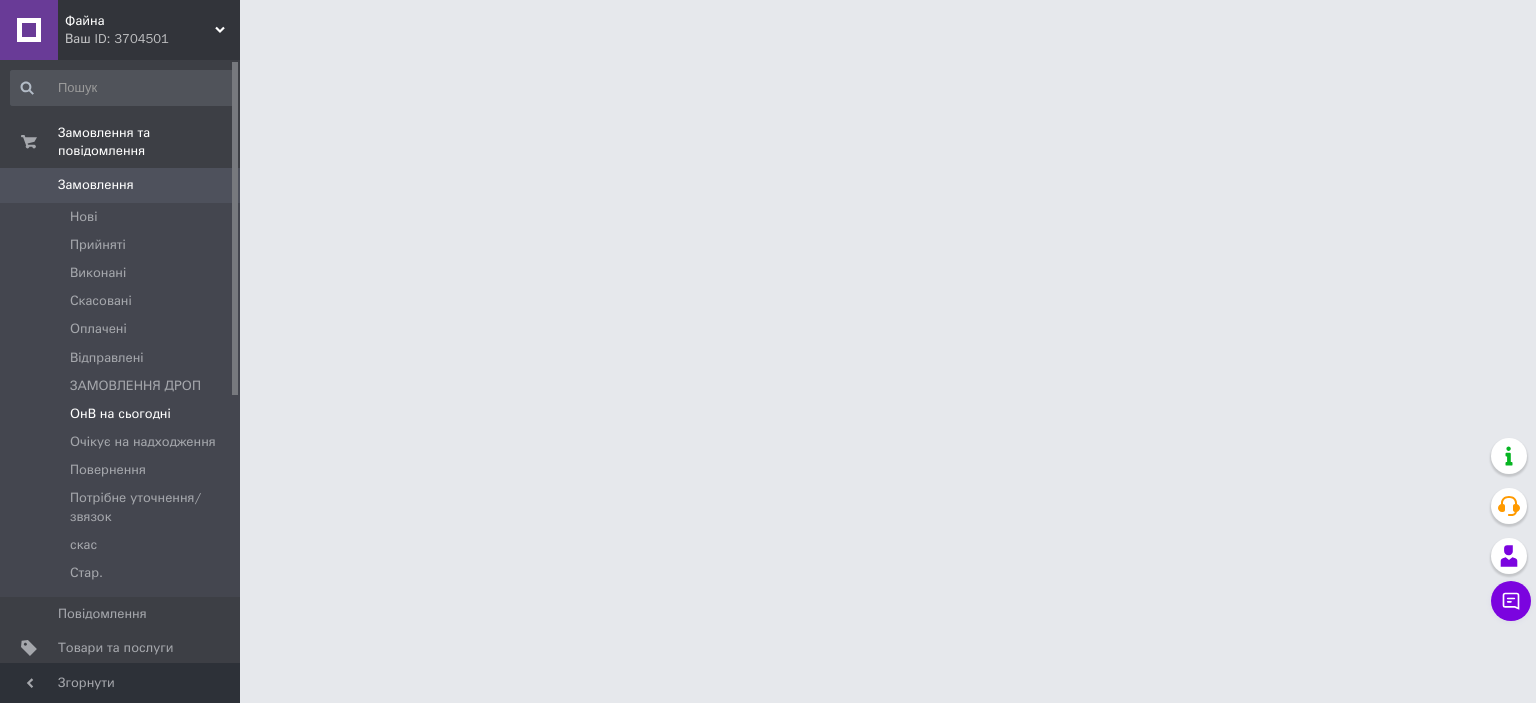 scroll, scrollTop: 0, scrollLeft: 0, axis: both 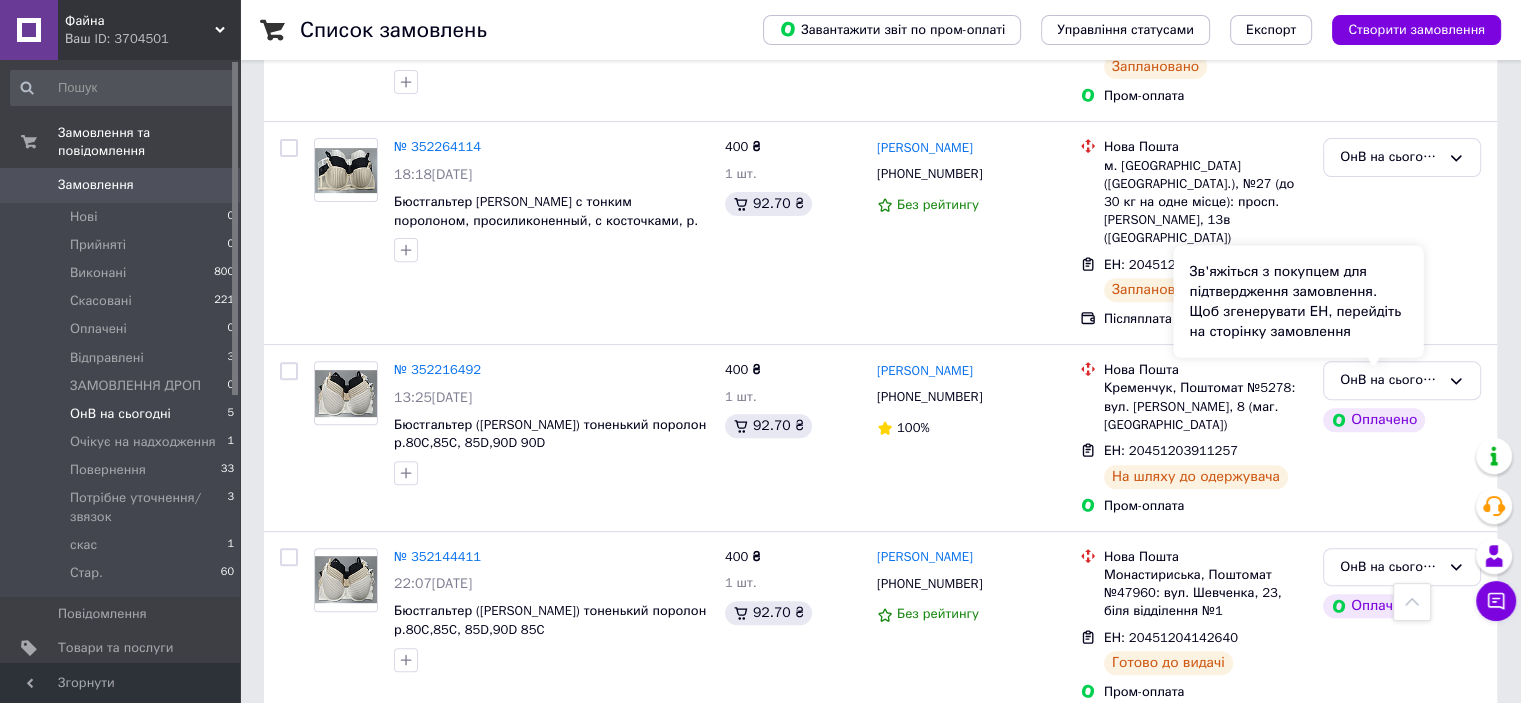 click on "Зв'яжіться з покупцем для підтвердження замовлення.
Щоб згенерувати ЕН, перейдіть на сторінку замовлення" at bounding box center (1298, 301) 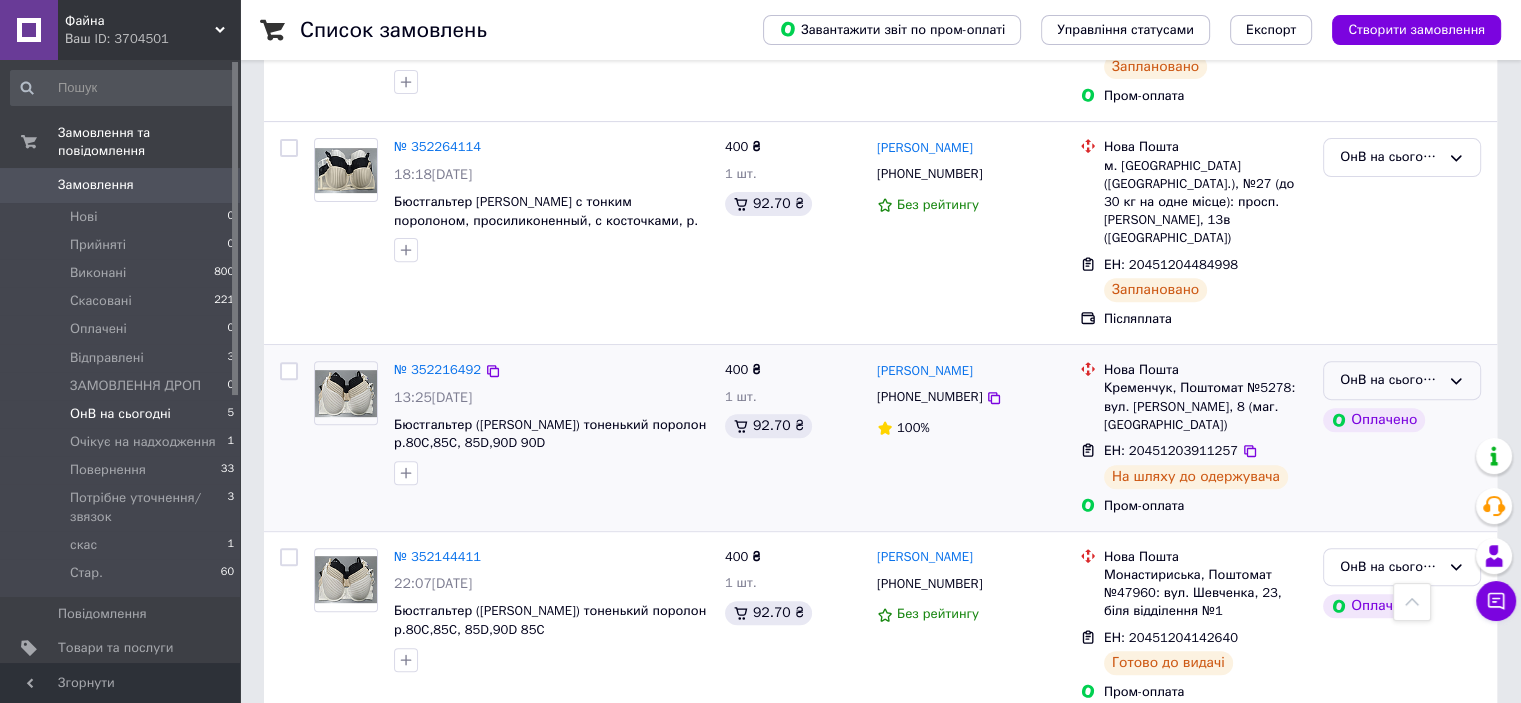 click on "ОнВ на сьогодні" at bounding box center [1390, 380] 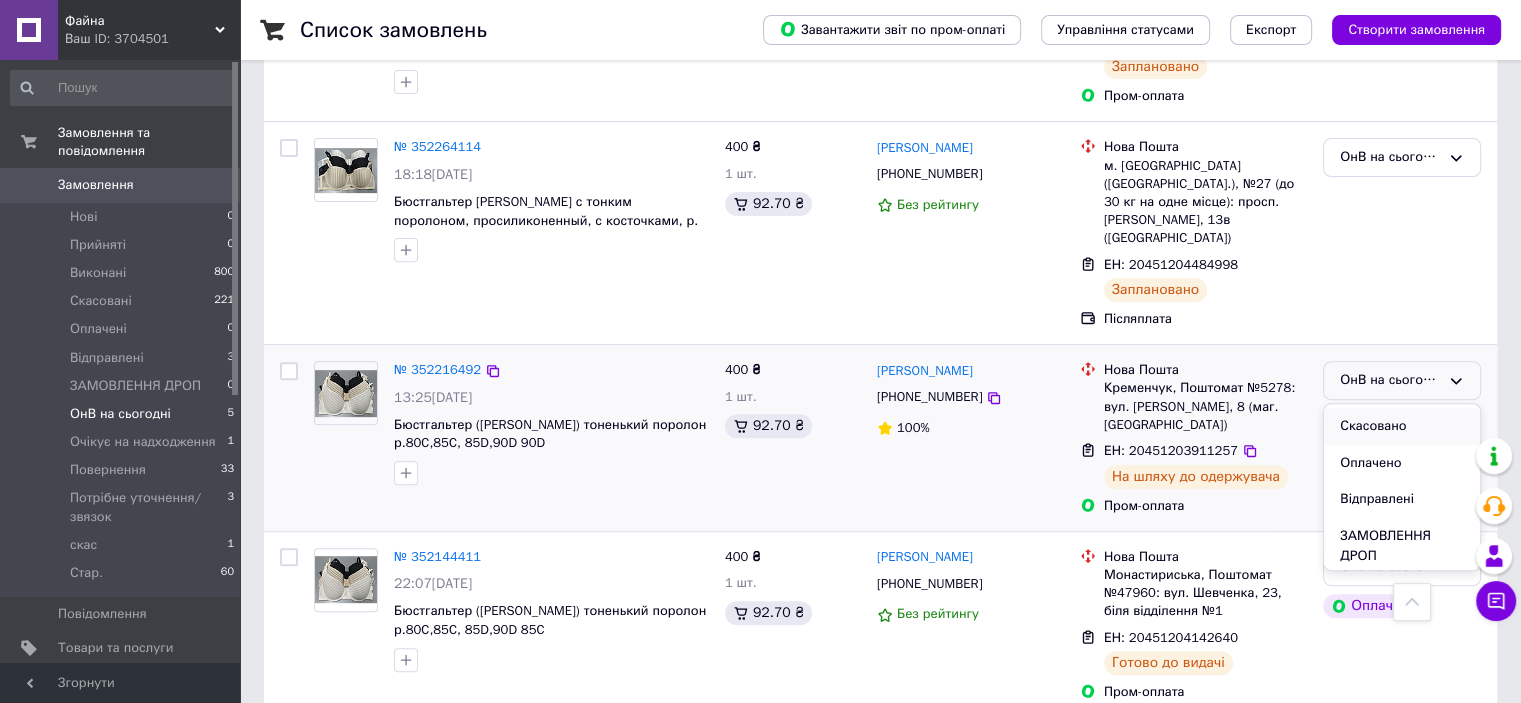 scroll, scrollTop: 100, scrollLeft: 0, axis: vertical 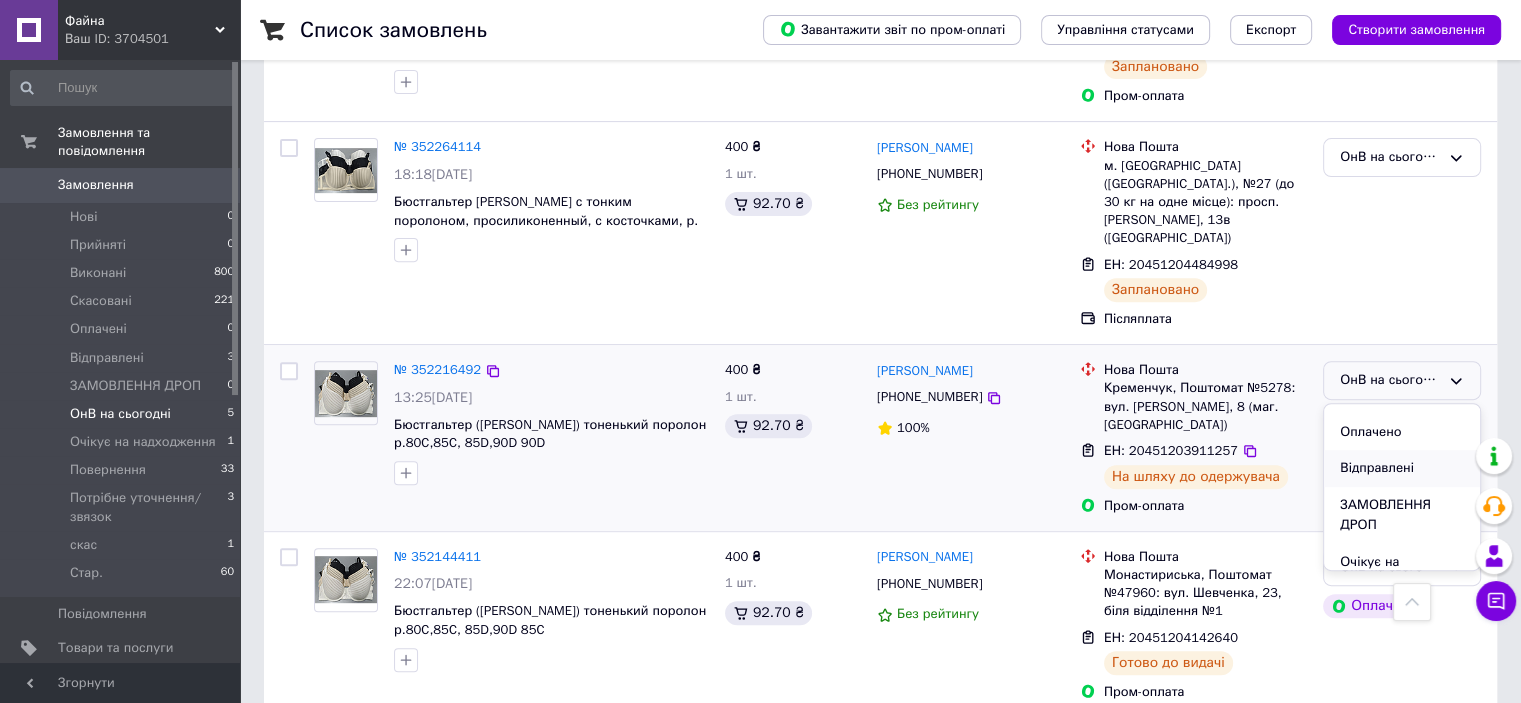 click on "Відправлені" at bounding box center (1402, 468) 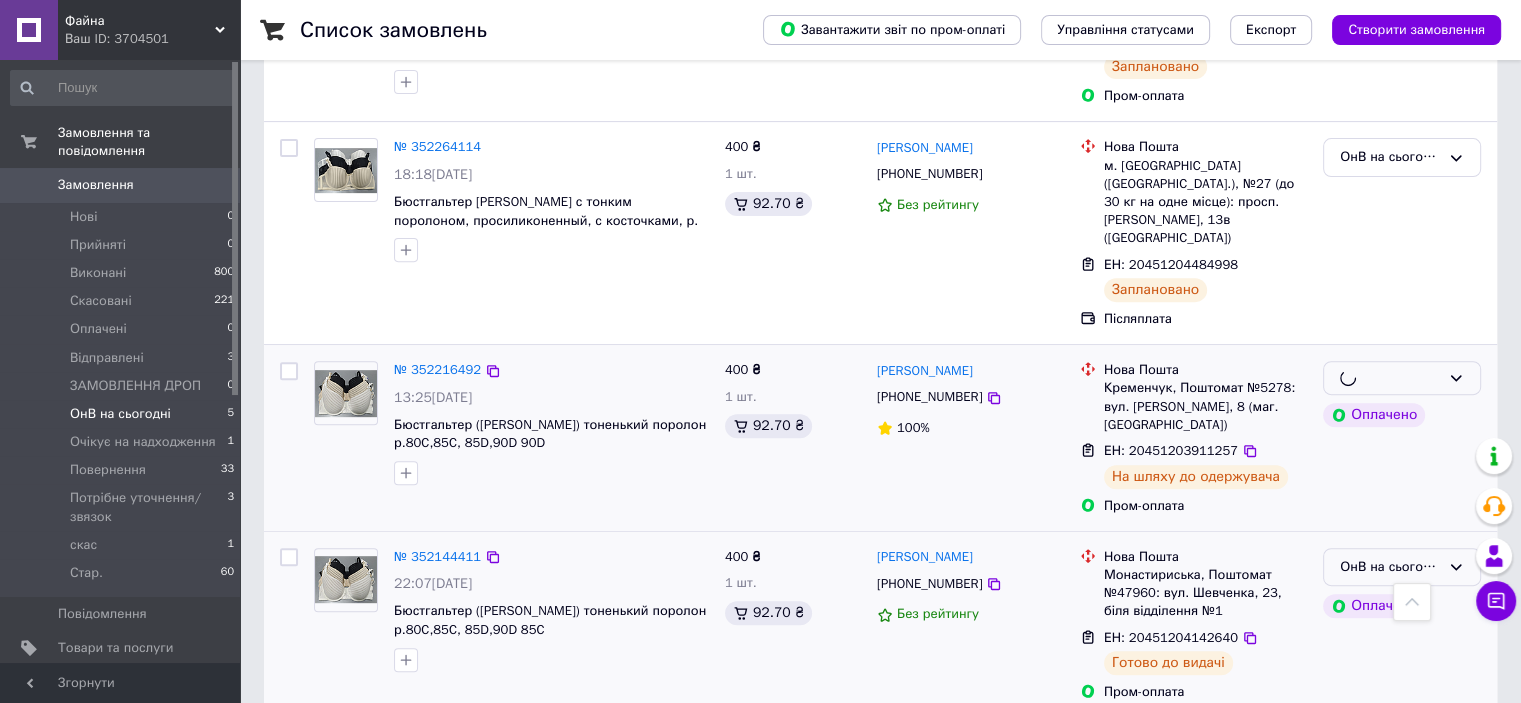 click on "ОнВ на сьогодні" at bounding box center (1390, 567) 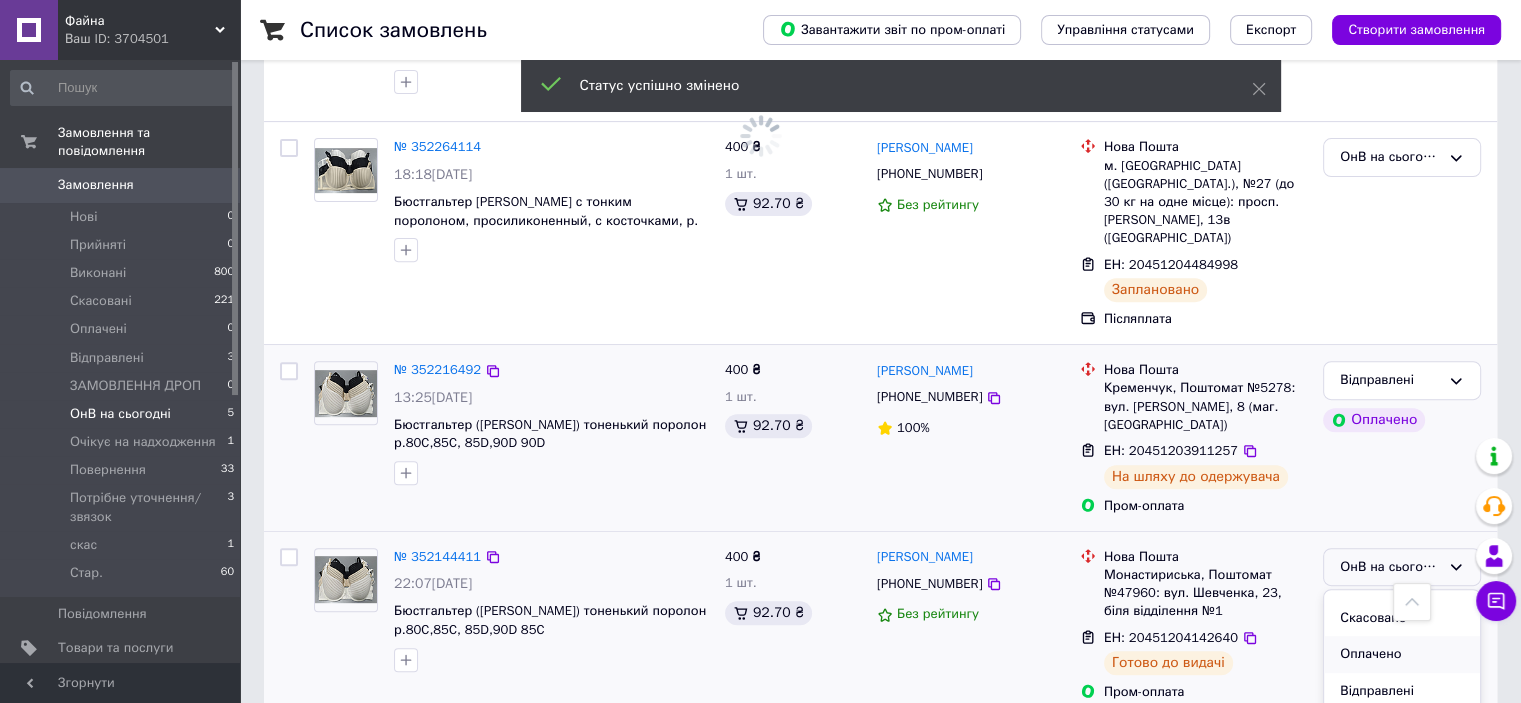 scroll, scrollTop: 100, scrollLeft: 0, axis: vertical 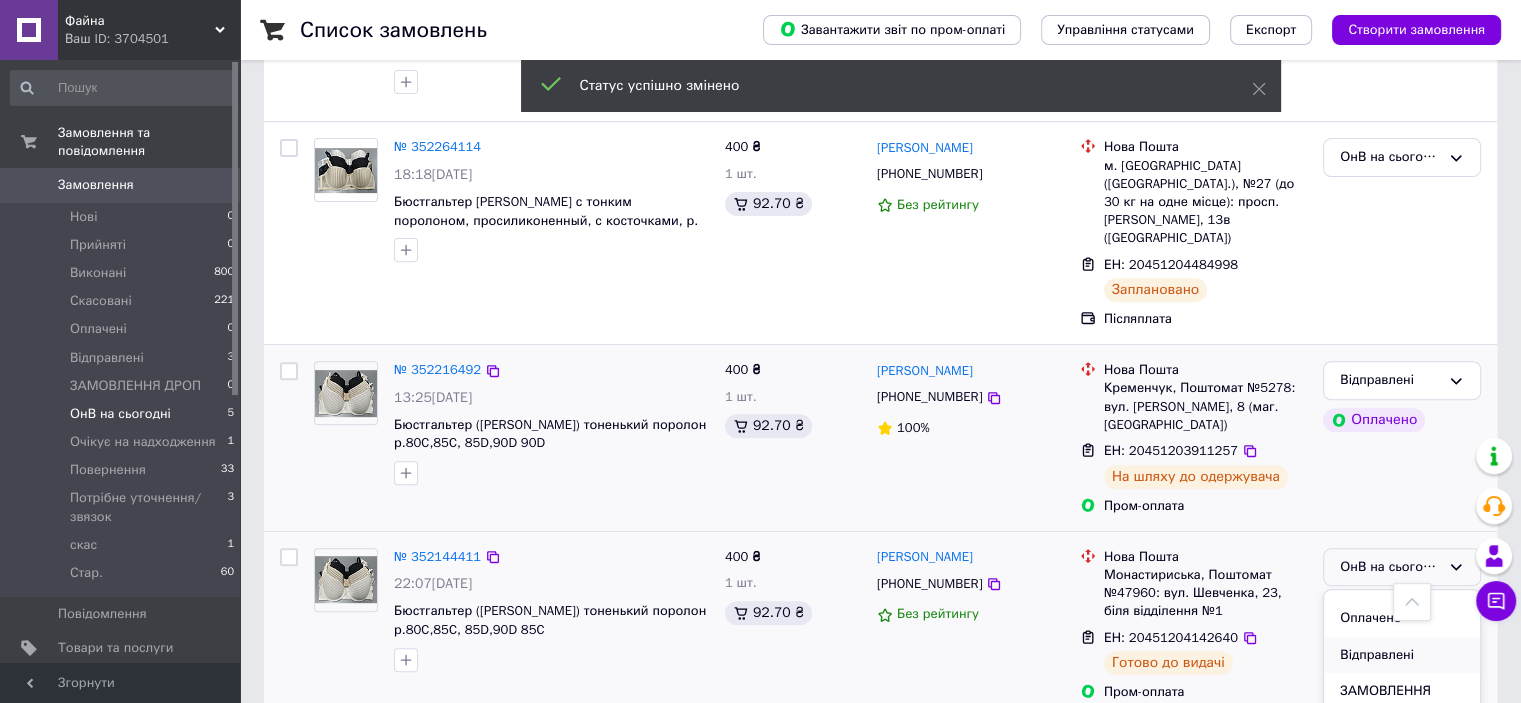 click on "Відправлені" at bounding box center [1402, 655] 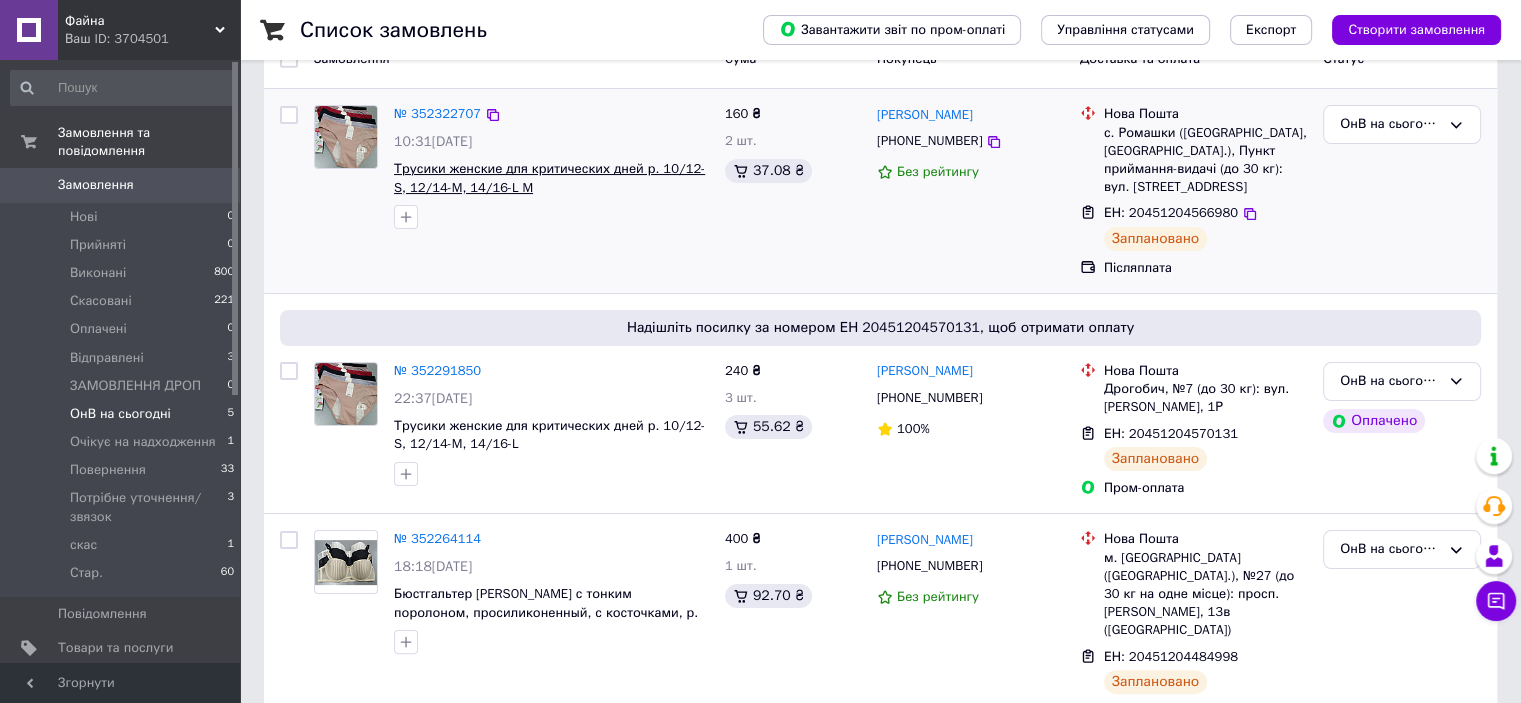 scroll, scrollTop: 600, scrollLeft: 0, axis: vertical 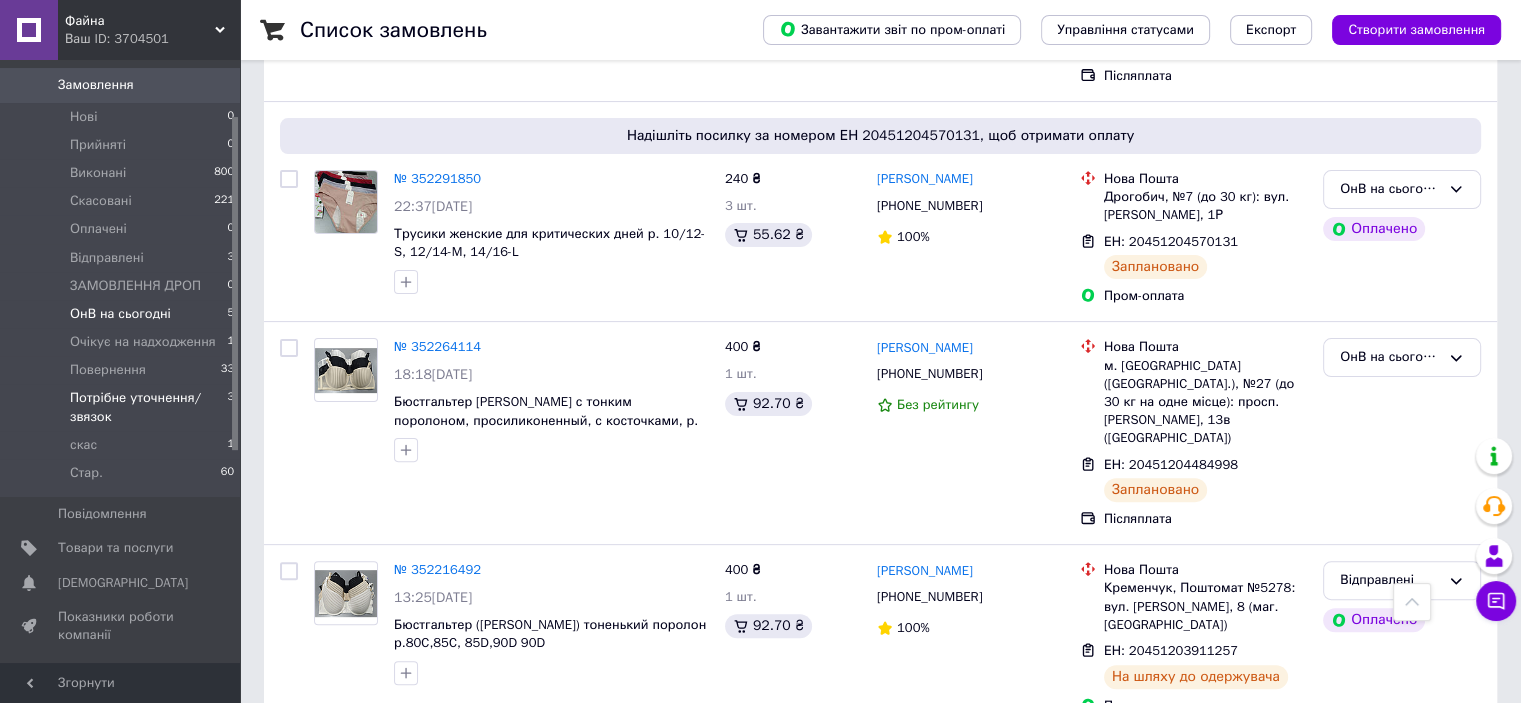 click on "Потрібне уточнення/звязок" at bounding box center [148, 407] 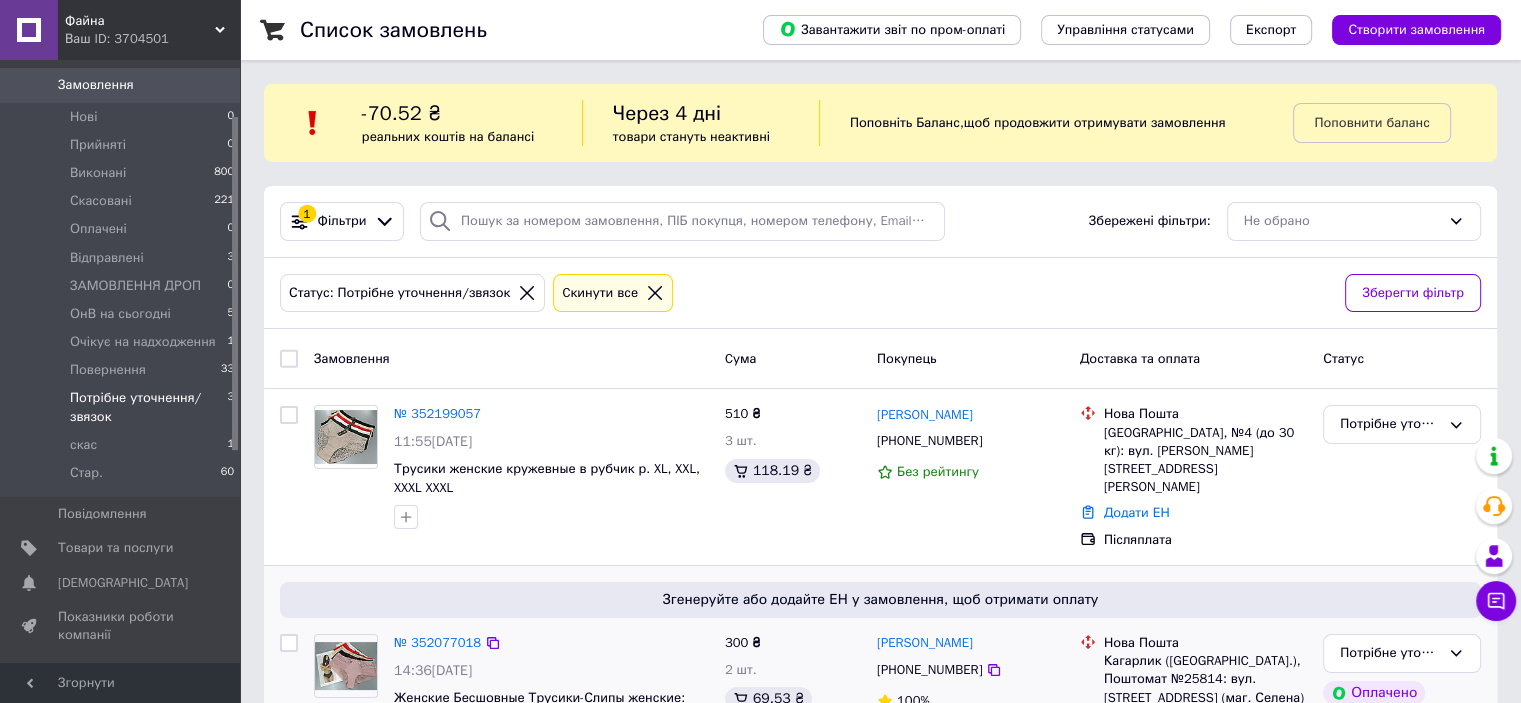 scroll, scrollTop: 315, scrollLeft: 0, axis: vertical 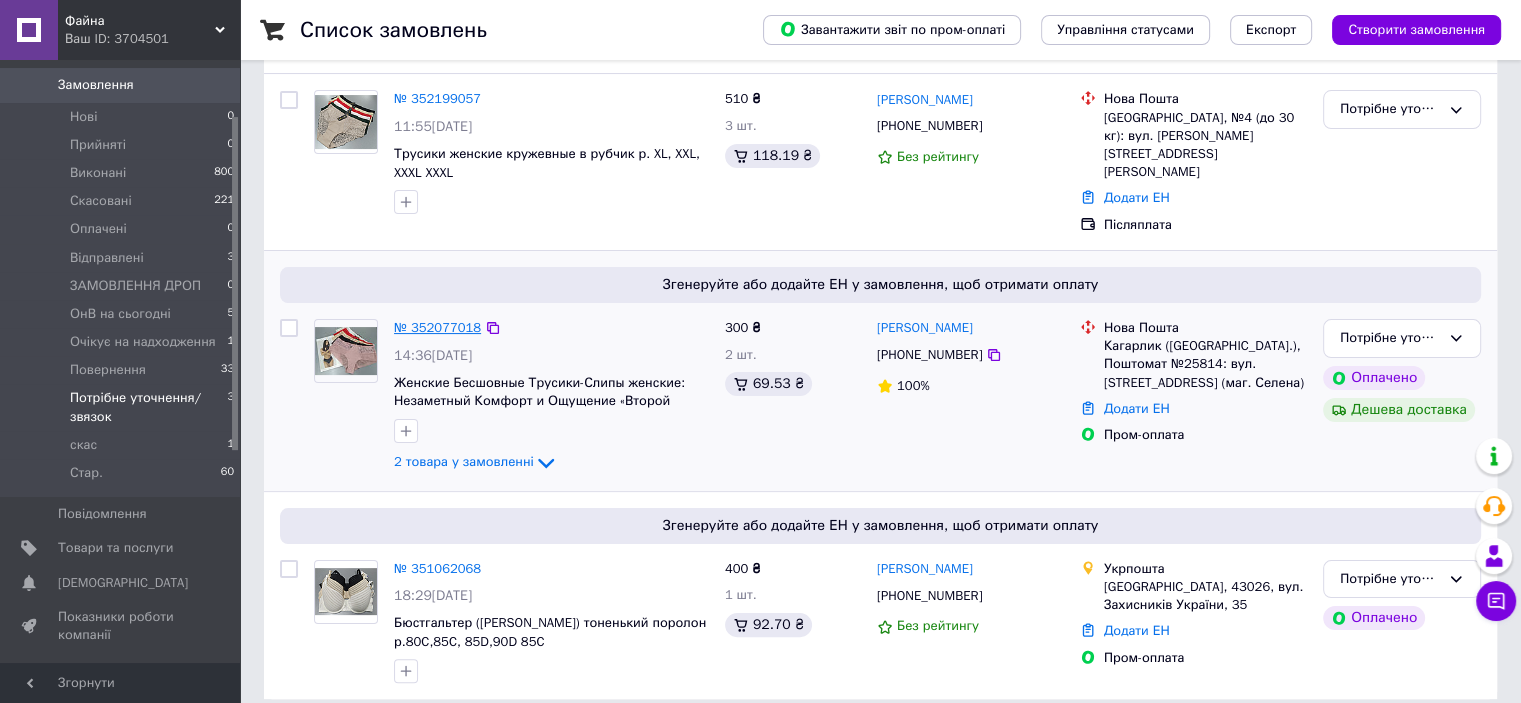 click on "№ 352077018" at bounding box center [437, 327] 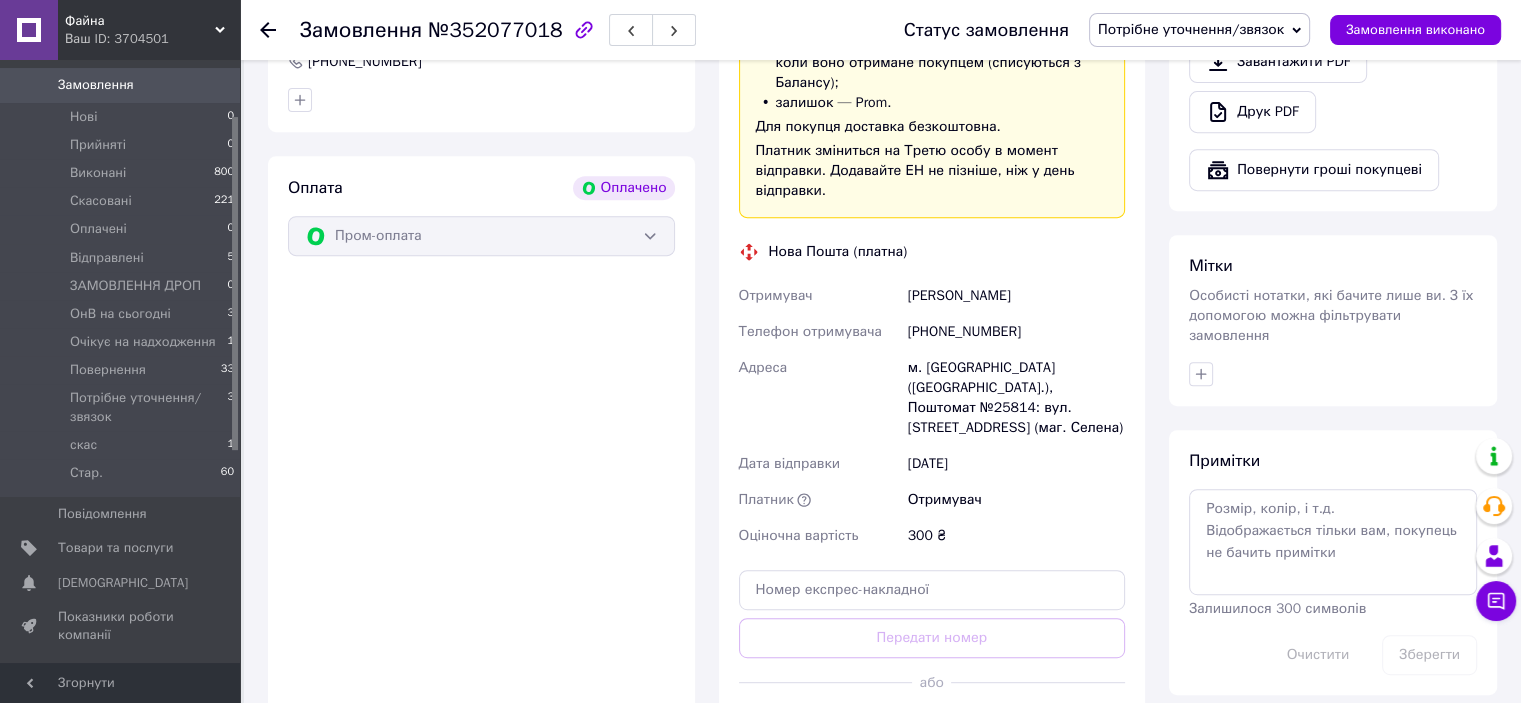 scroll, scrollTop: 1000, scrollLeft: 0, axis: vertical 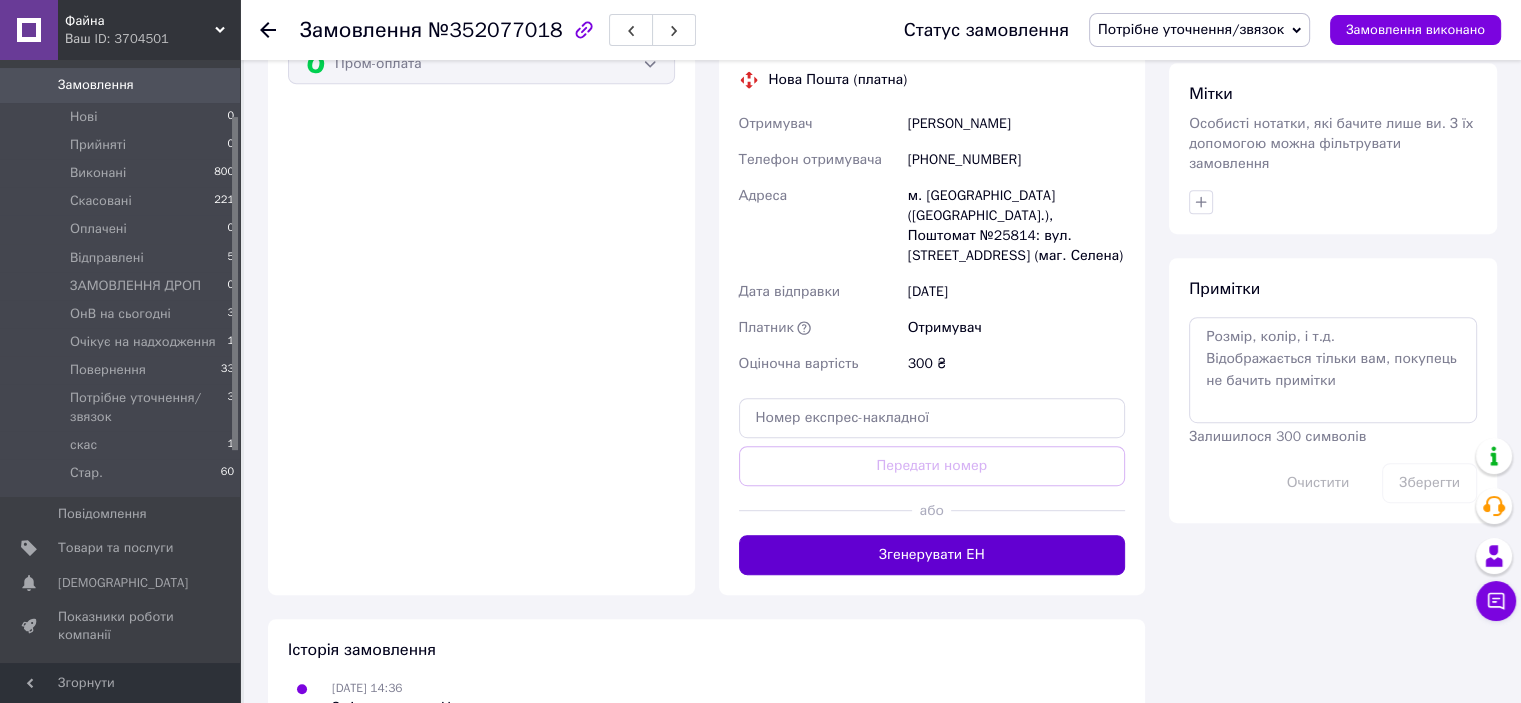 click on "Згенерувати ЕН" at bounding box center [932, 555] 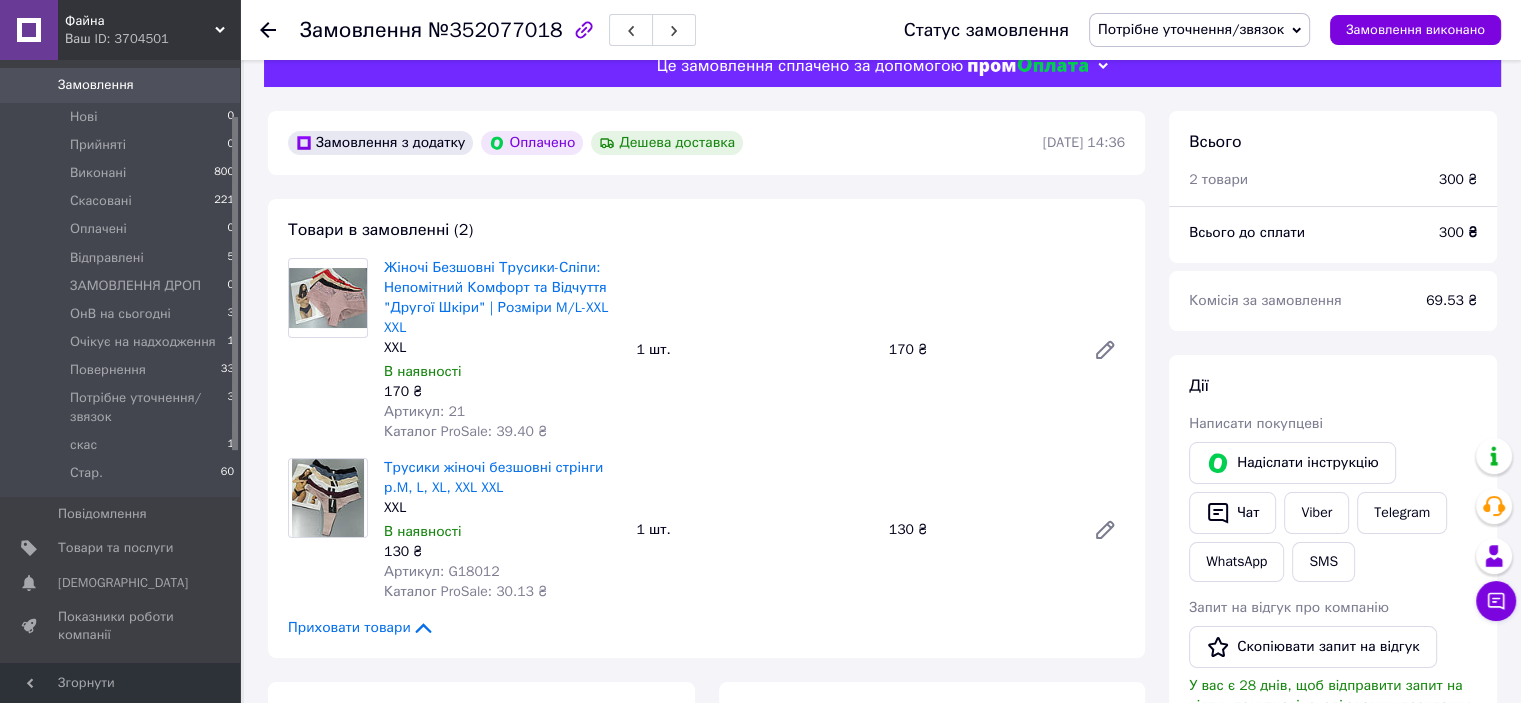 scroll, scrollTop: 0, scrollLeft: 0, axis: both 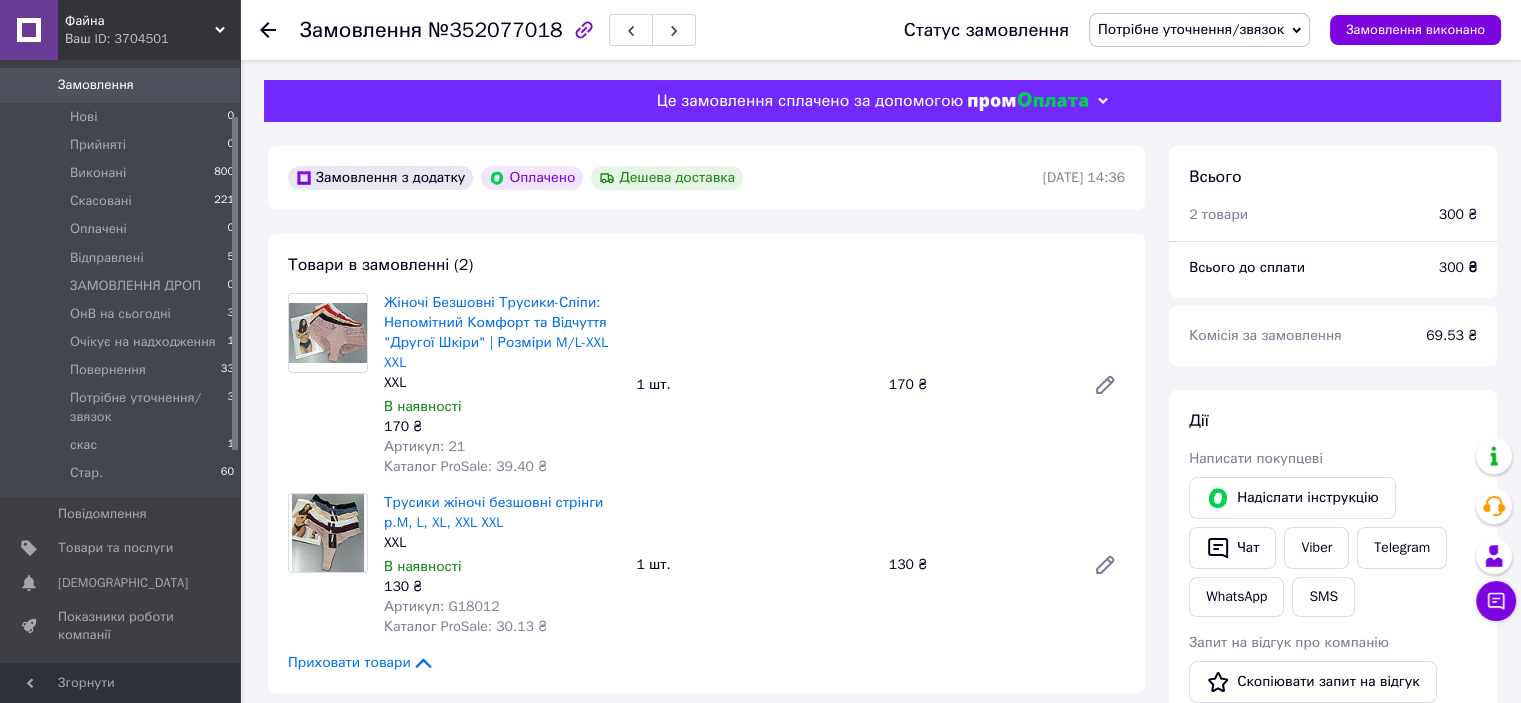 click on "Потрібне уточнення/звязок" at bounding box center (1191, 29) 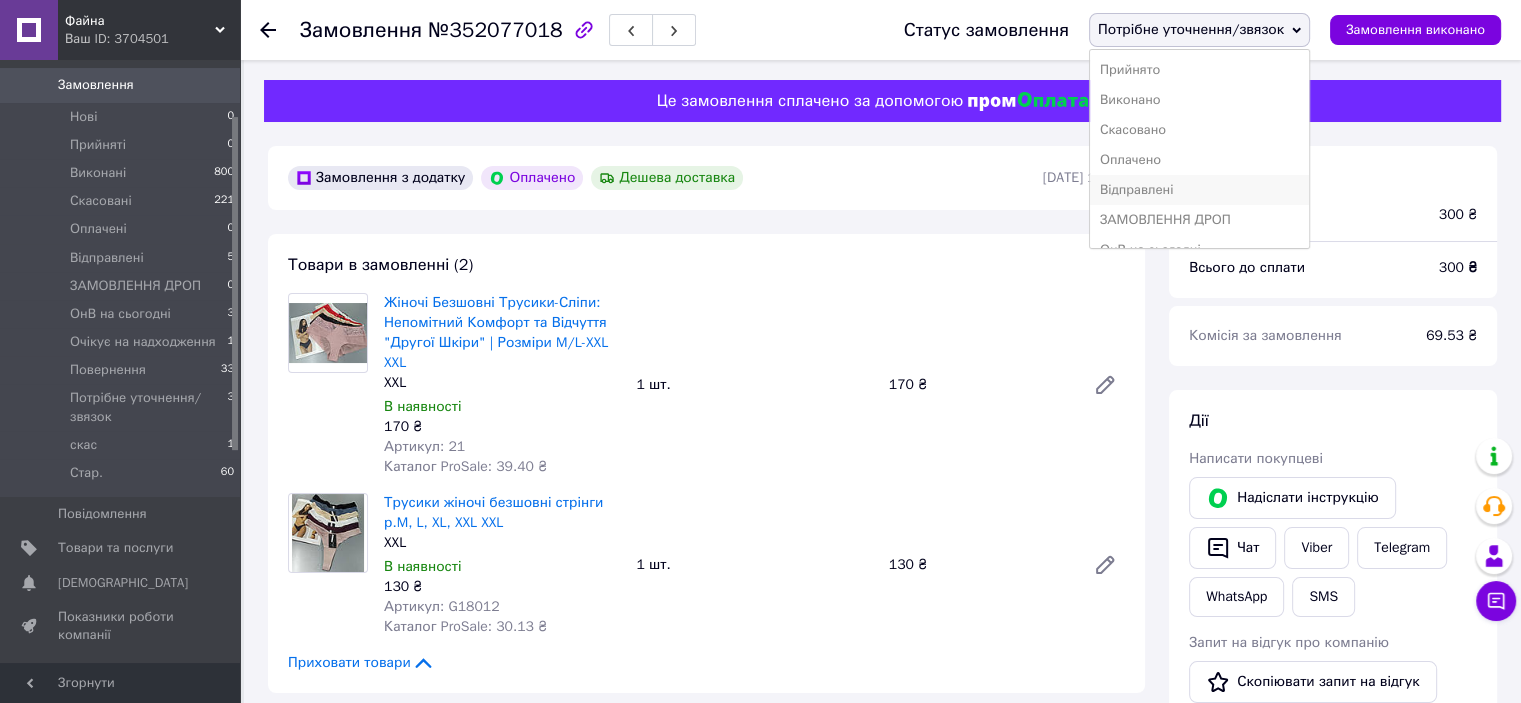 scroll, scrollTop: 100, scrollLeft: 0, axis: vertical 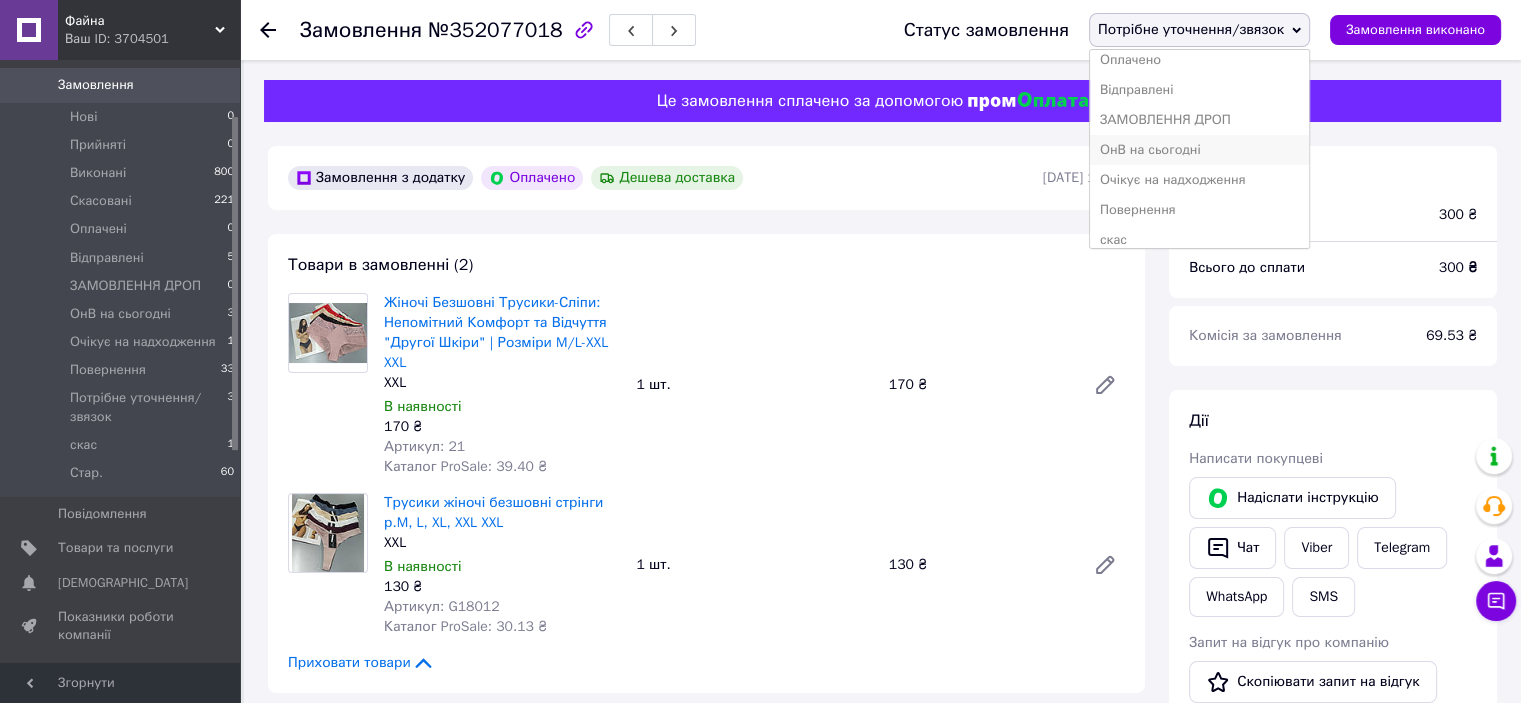 click on "ОнВ на сьогодні" at bounding box center (1199, 150) 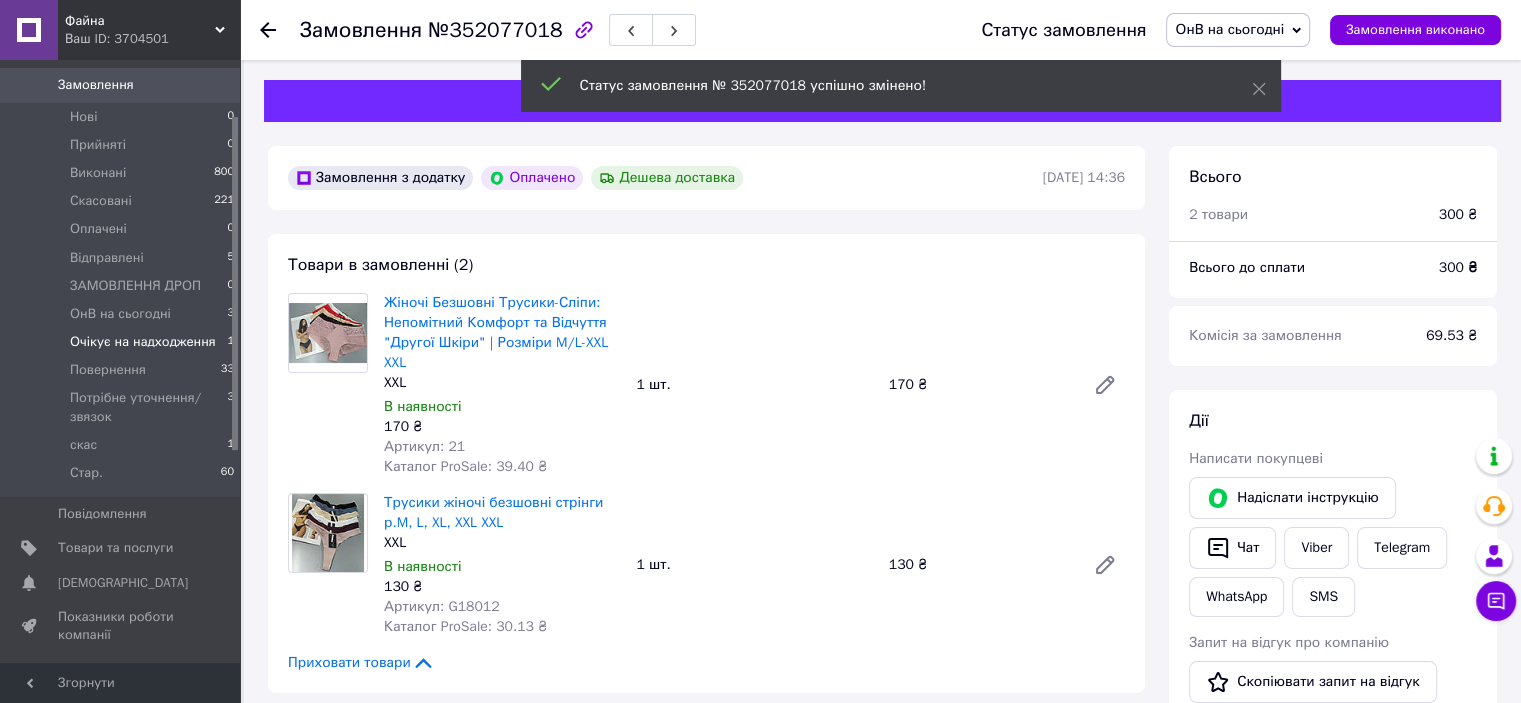 scroll, scrollTop: 0, scrollLeft: 0, axis: both 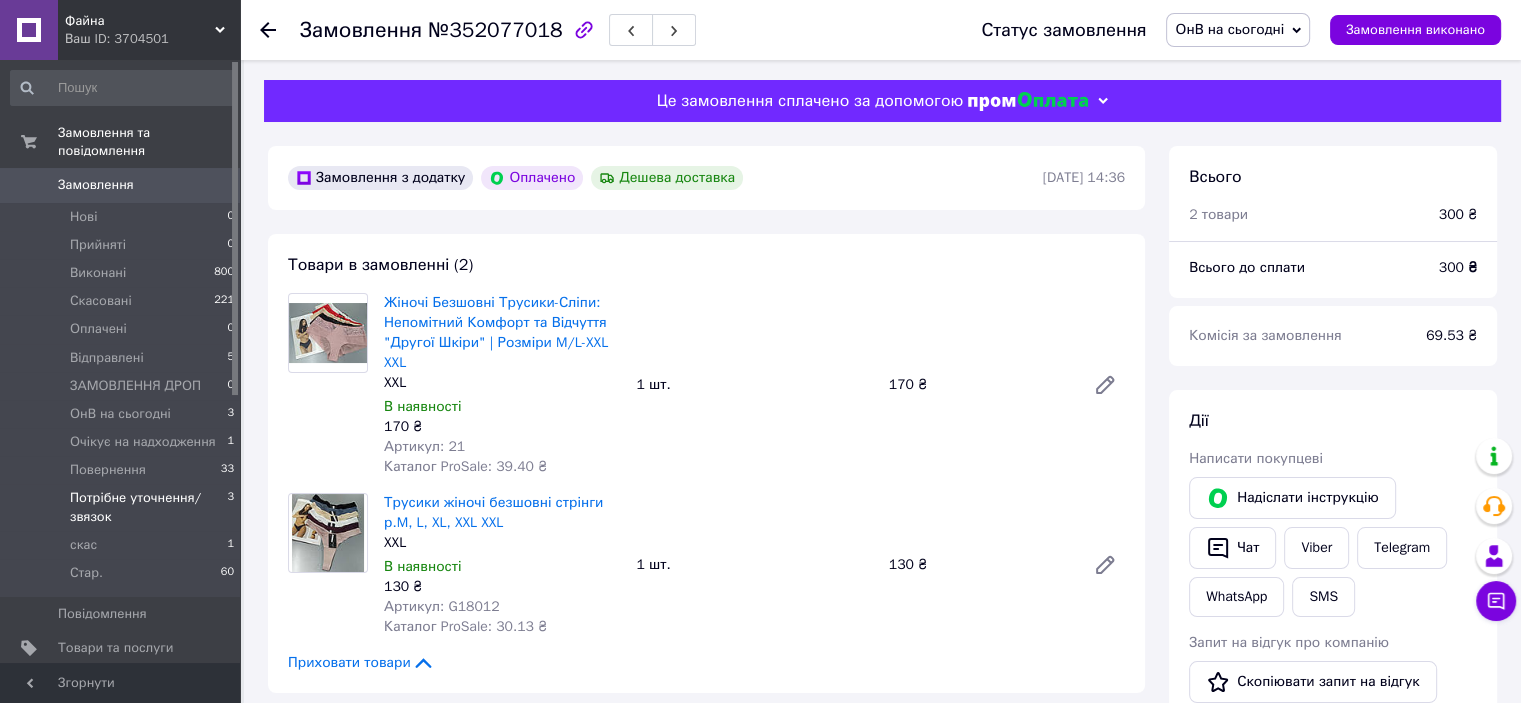 click on "Потрібне уточнення/звязок" at bounding box center (148, 507) 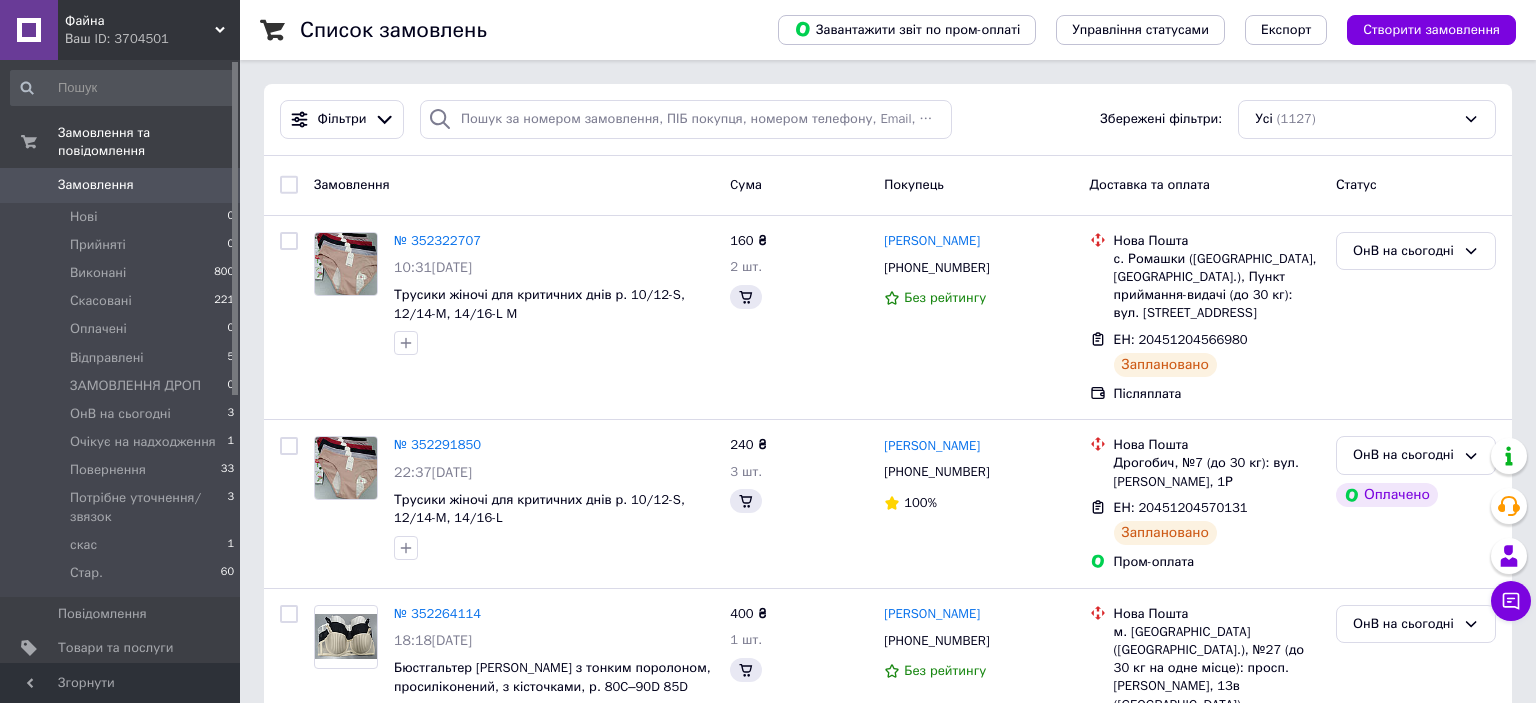 click 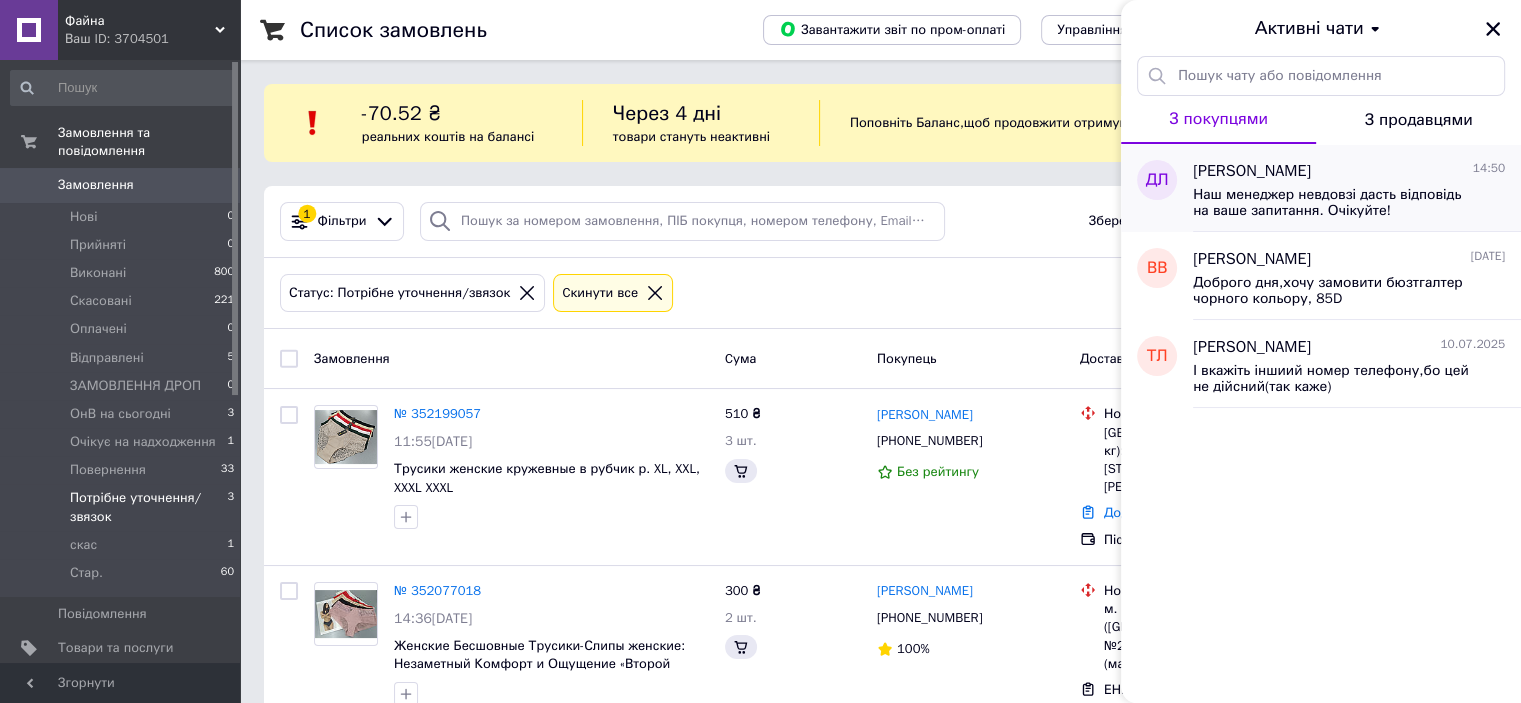 click on "Наш менеджер невдовзі дасть відповідь на ваше запитання. Очікуйте!" at bounding box center (1335, 203) 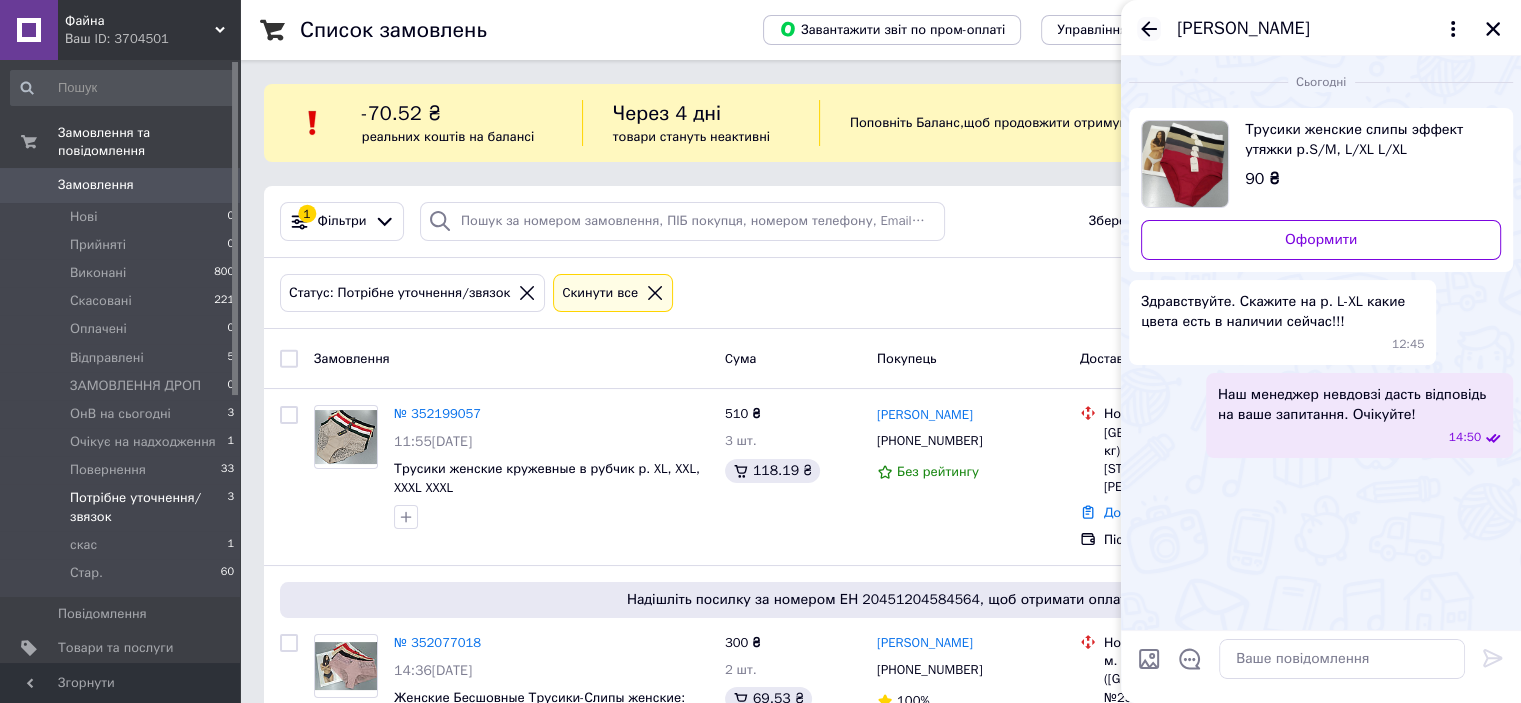 click 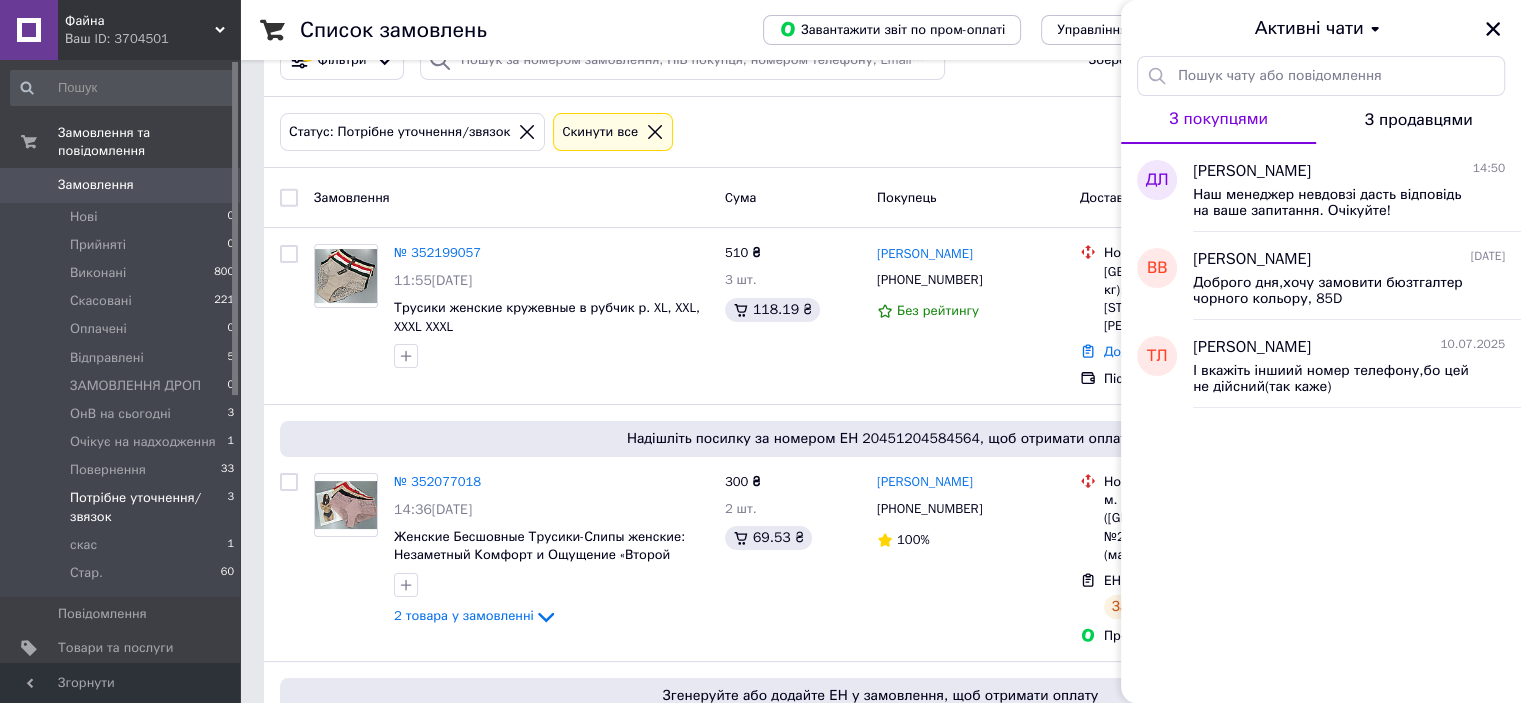 scroll, scrollTop: 300, scrollLeft: 0, axis: vertical 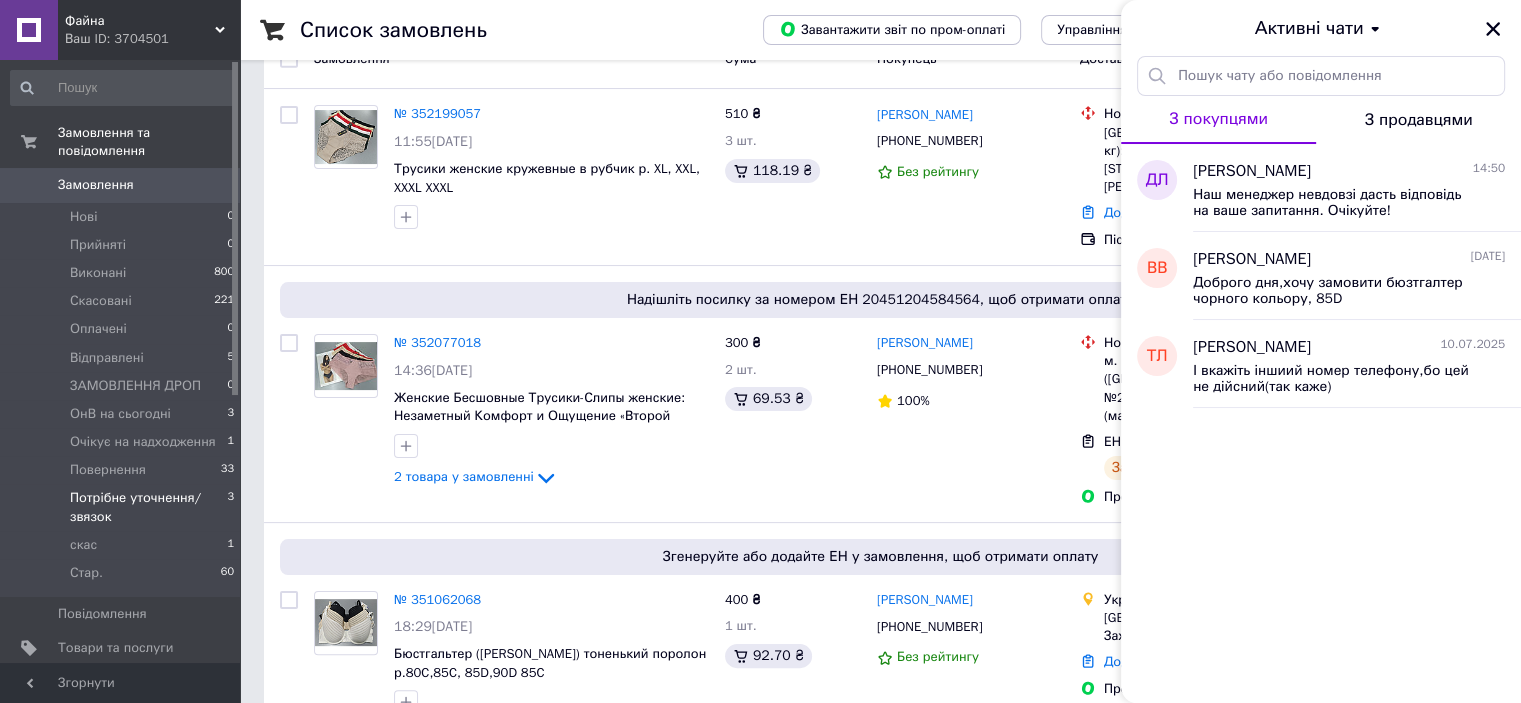 drag, startPoint x: 1492, startPoint y: 30, endPoint x: 1408, endPoint y: 48, distance: 85.90693 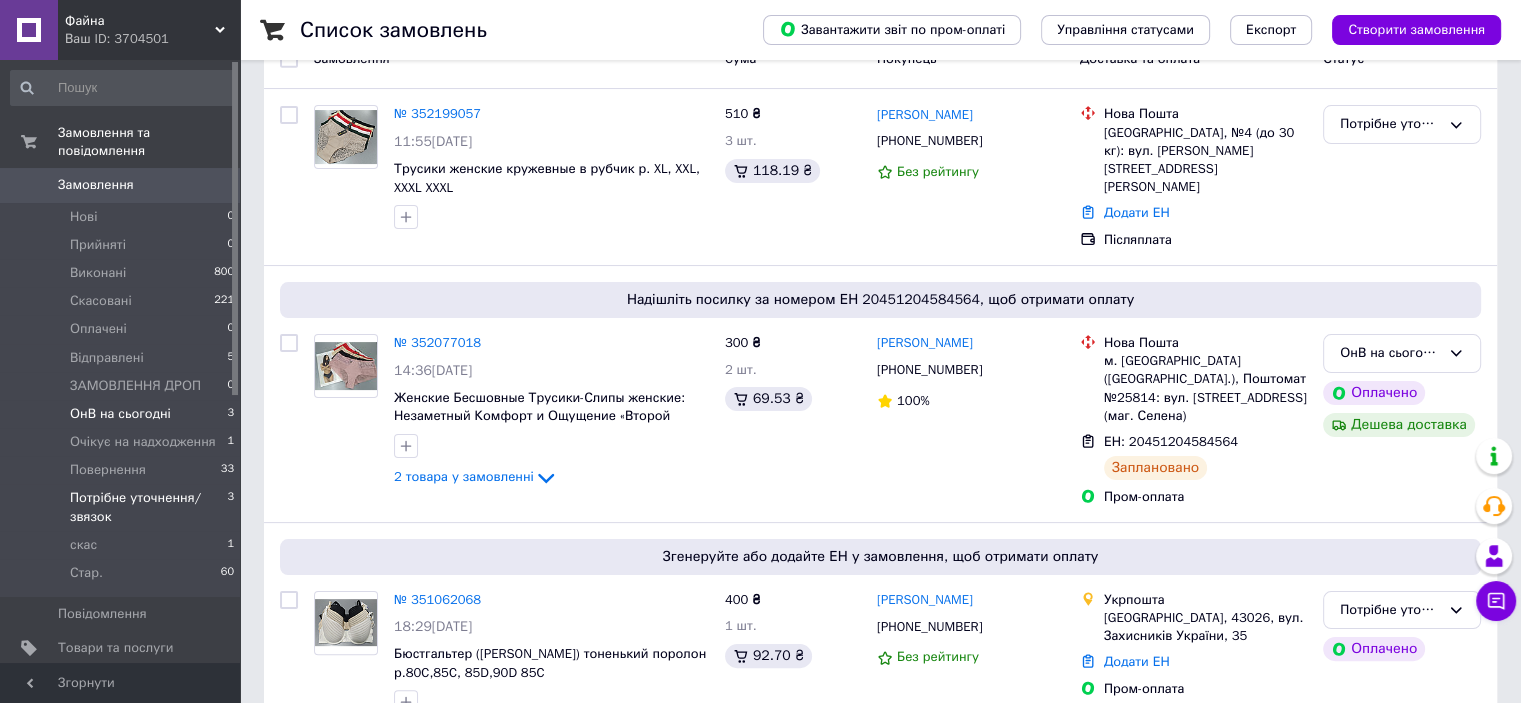 click on "ОнВ на сьогодні" at bounding box center (120, 414) 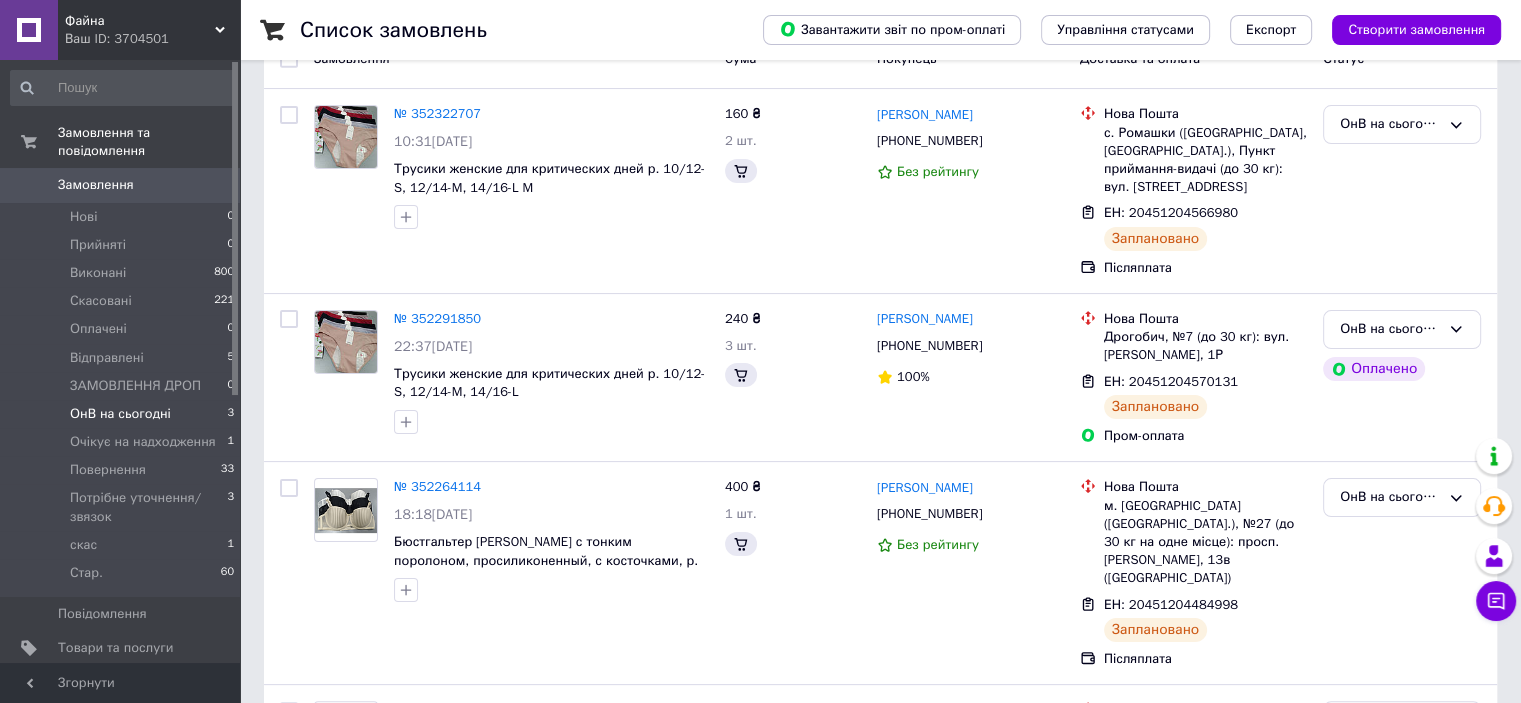 scroll, scrollTop: 0, scrollLeft: 0, axis: both 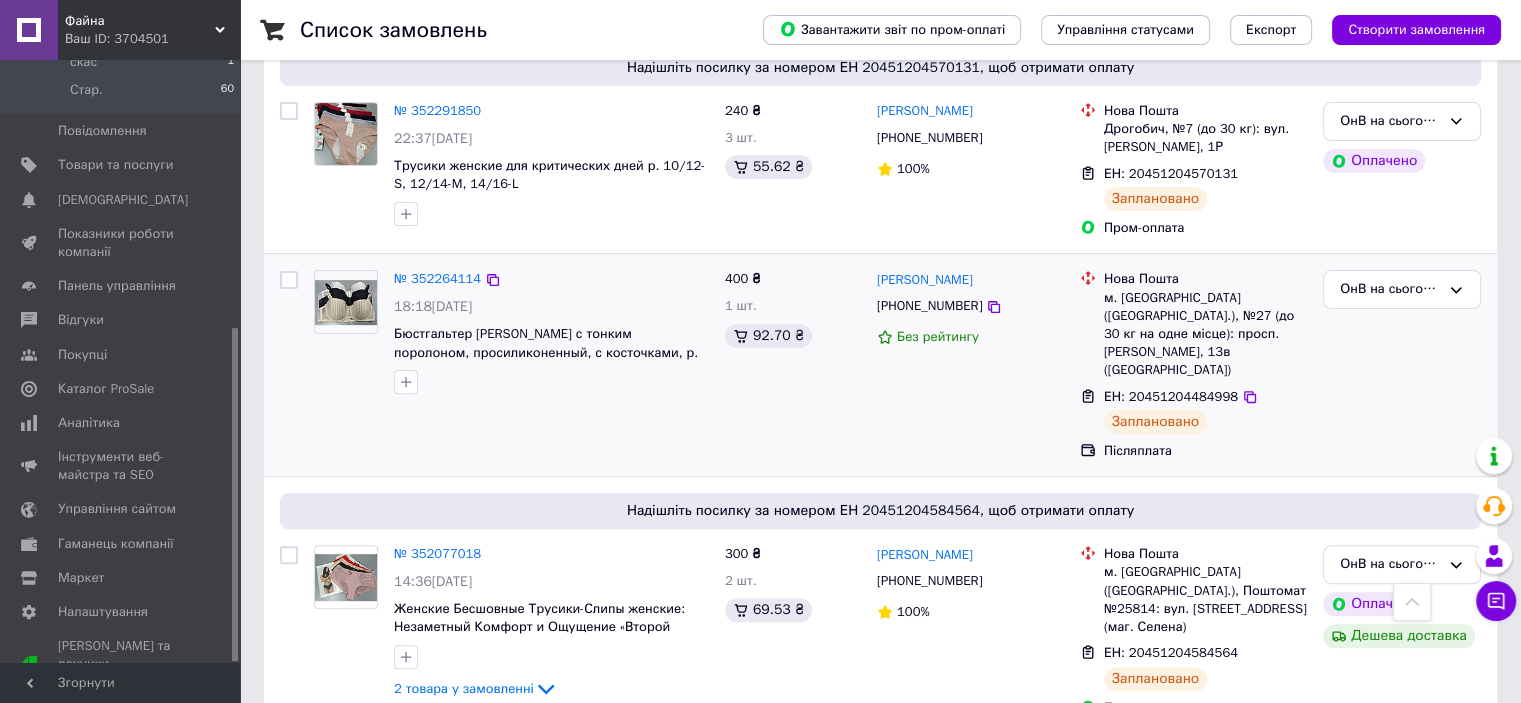 click on "ОнВ на сьогодні" at bounding box center (1402, 365) 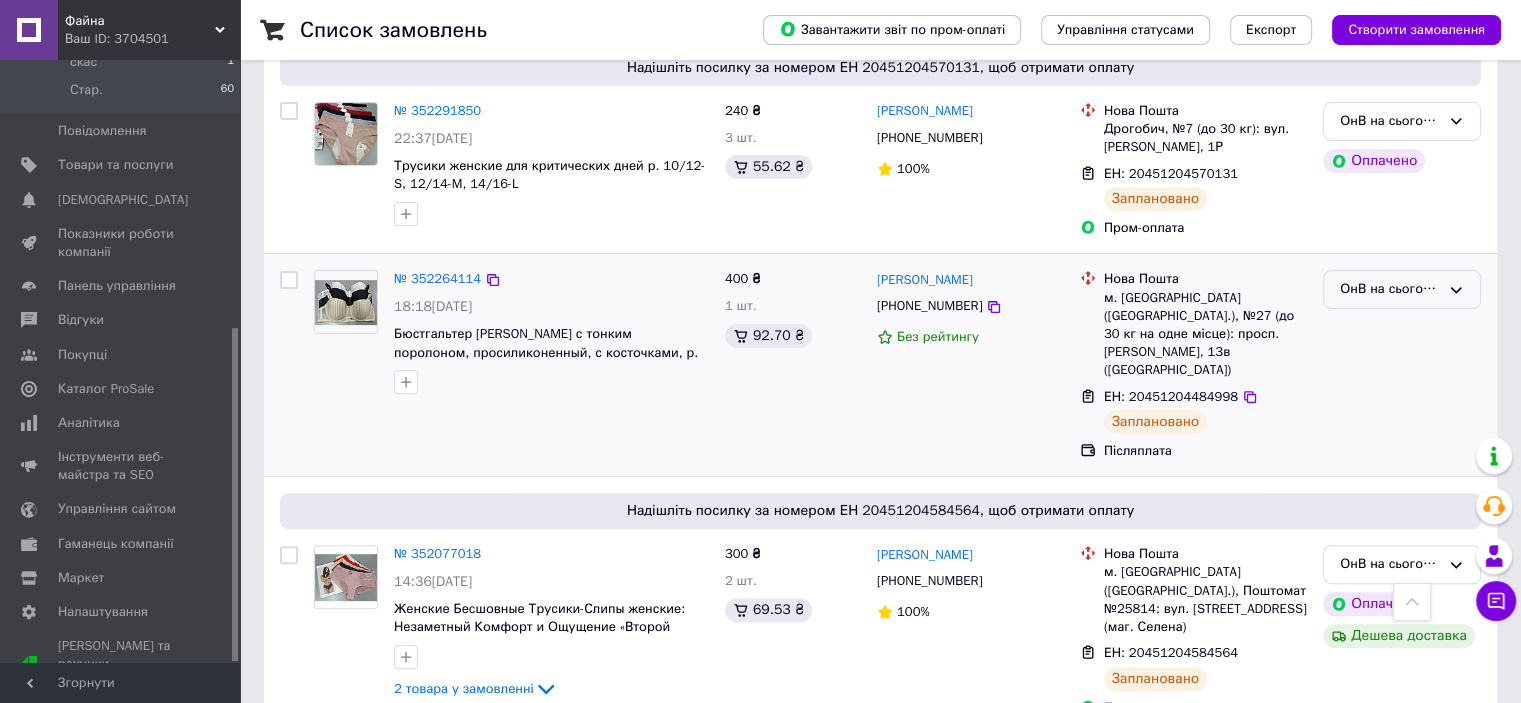 click on "ОнВ на сьогодні" at bounding box center (1390, 289) 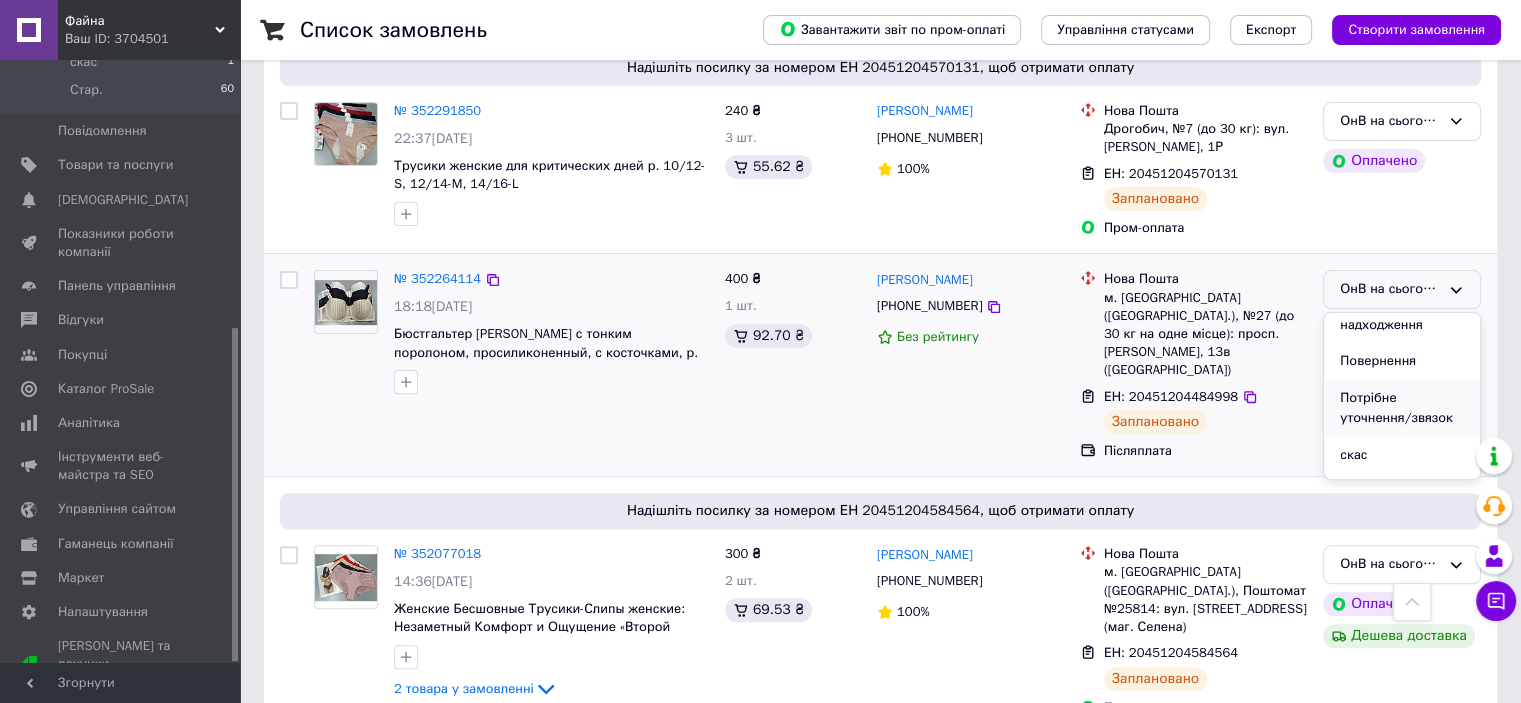 scroll, scrollTop: 298, scrollLeft: 0, axis: vertical 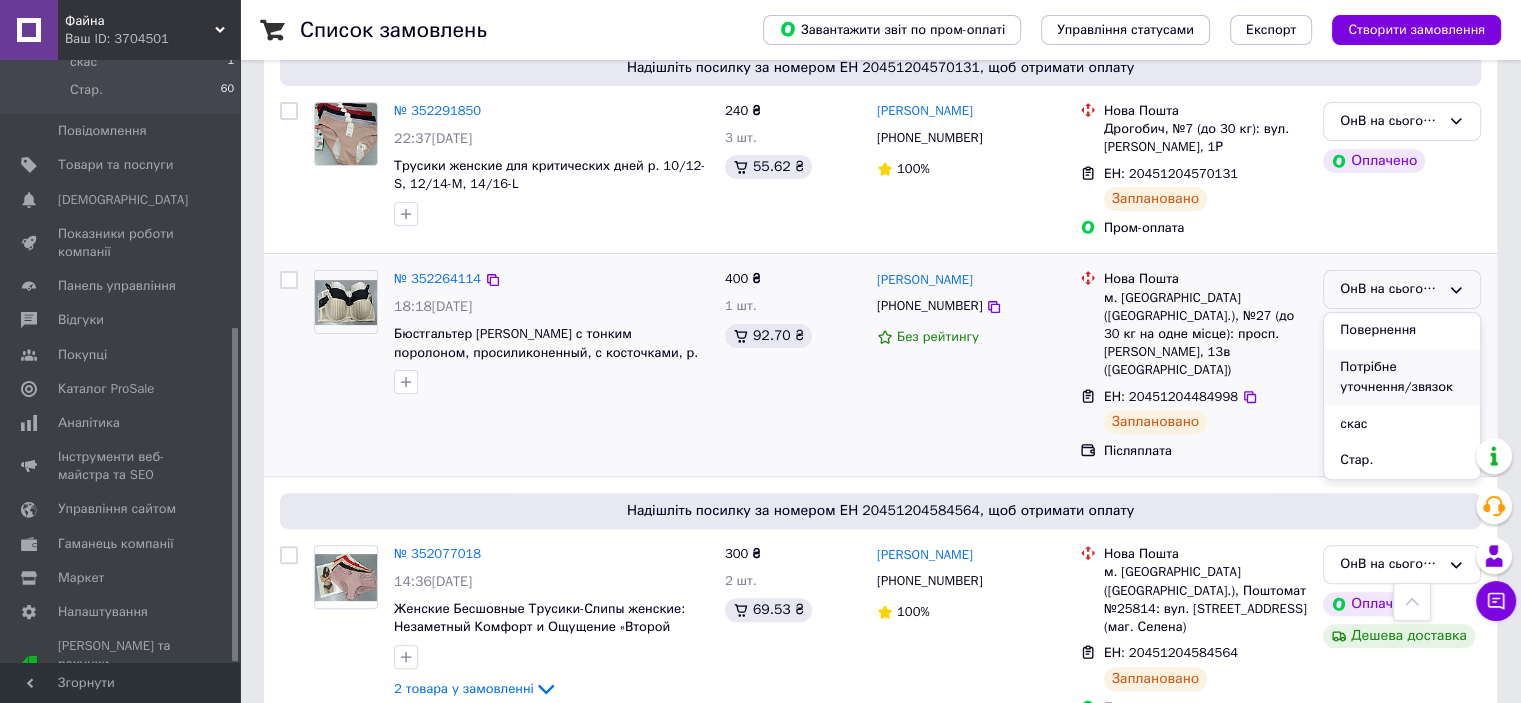 click on "Потрібне уточнення/звязок" at bounding box center [1402, 377] 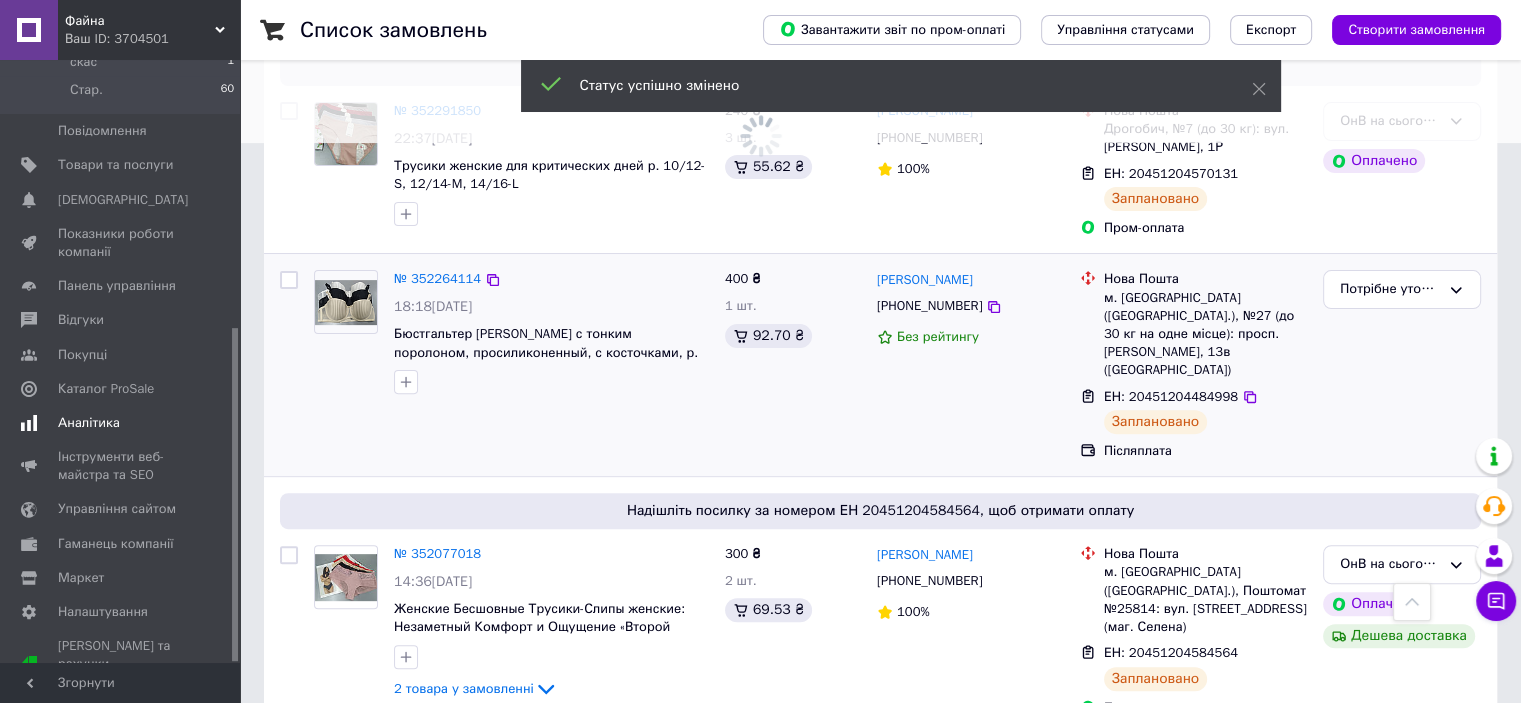 scroll, scrollTop: 232, scrollLeft: 0, axis: vertical 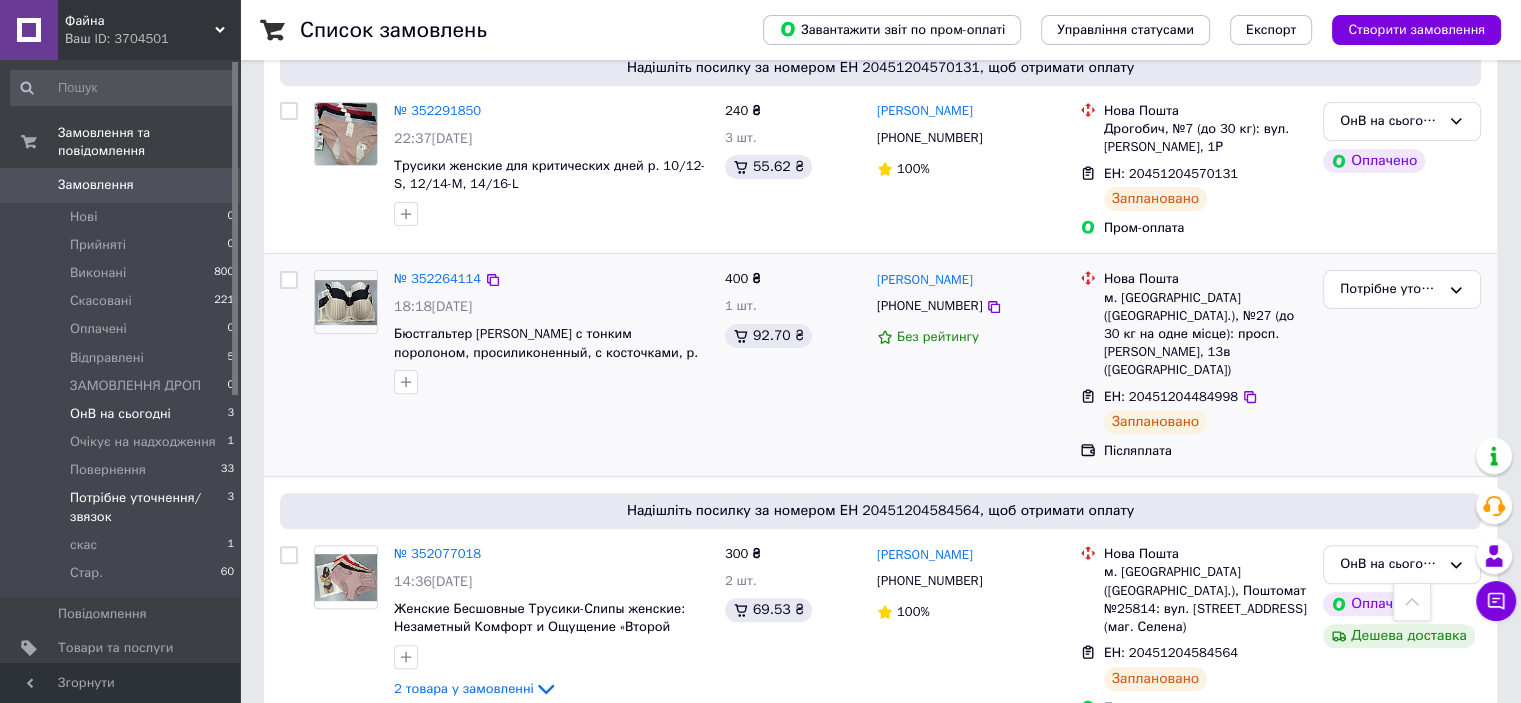 click on "Потрібне уточнення/звязок" at bounding box center (148, 507) 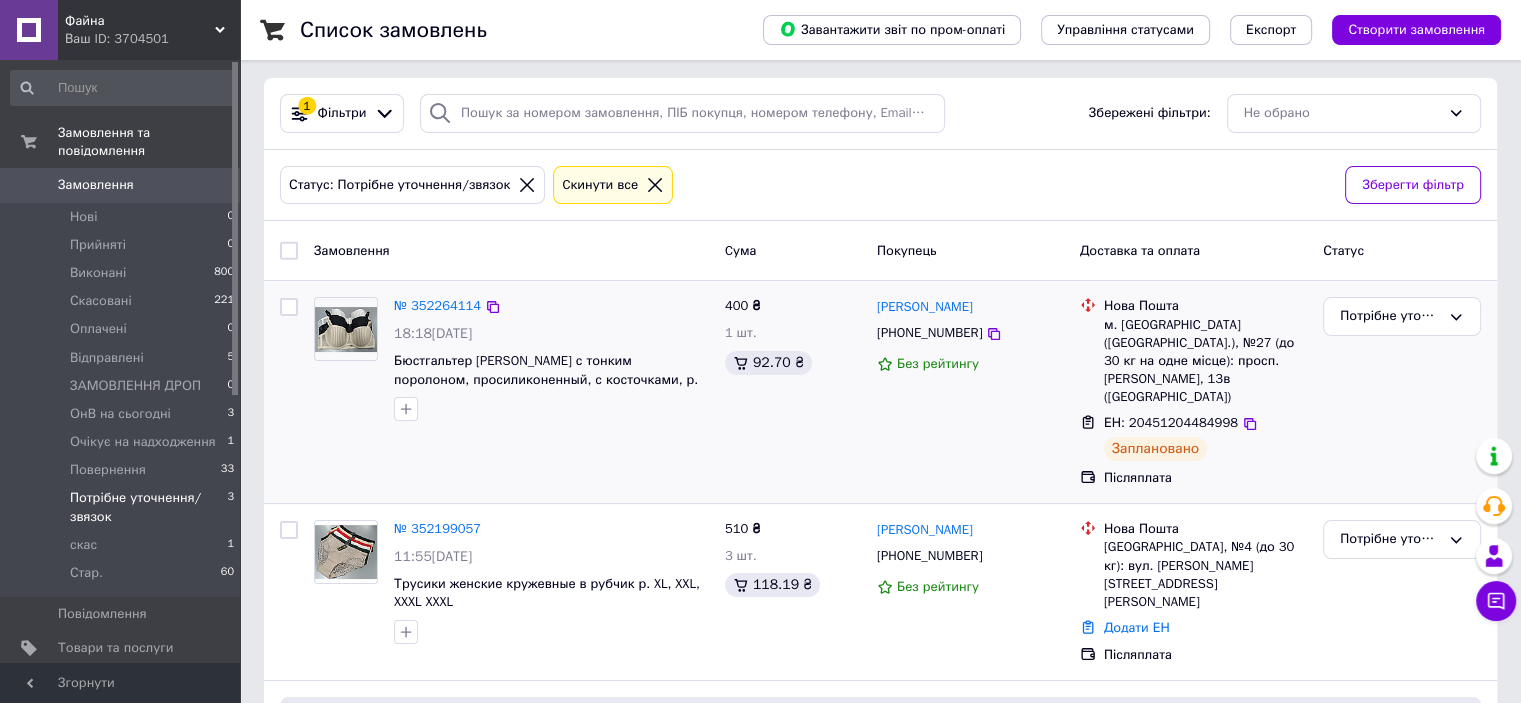 scroll, scrollTop: 0, scrollLeft: 0, axis: both 